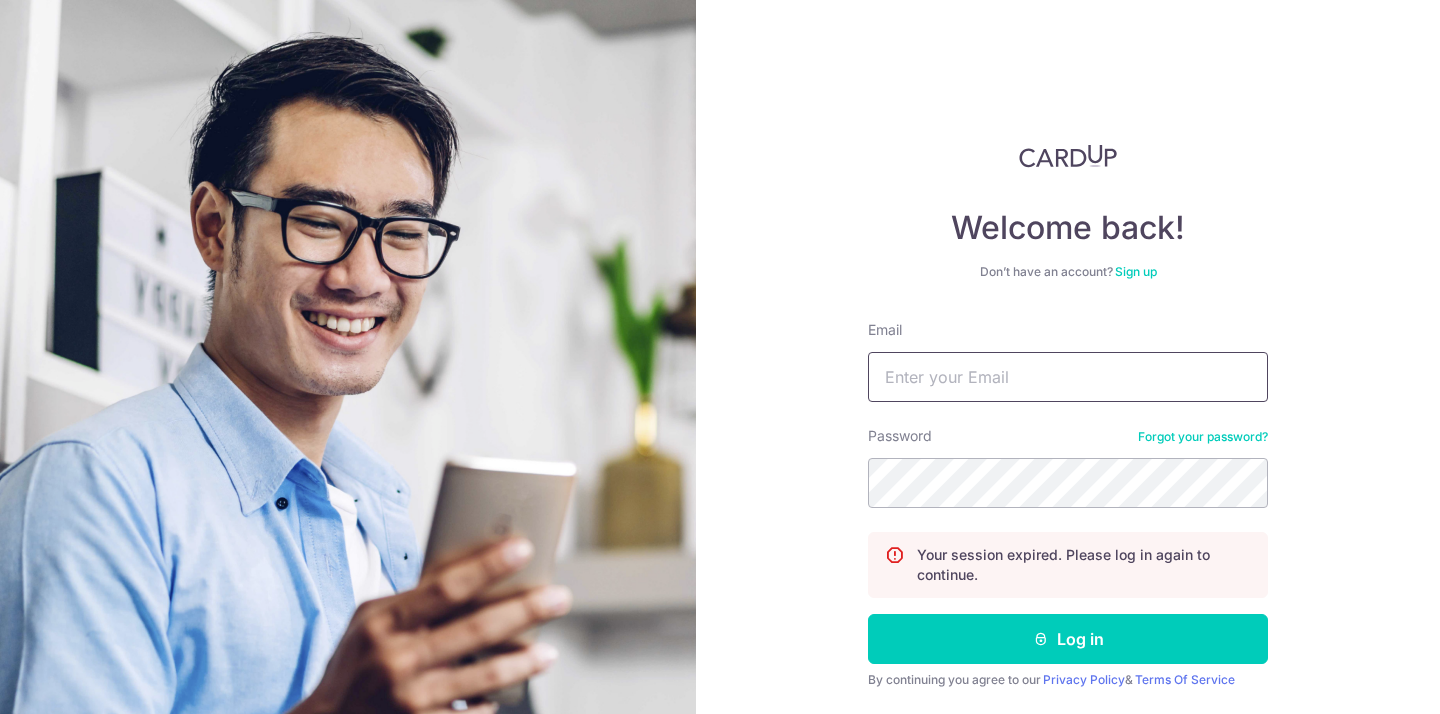 scroll, scrollTop: 0, scrollLeft: 0, axis: both 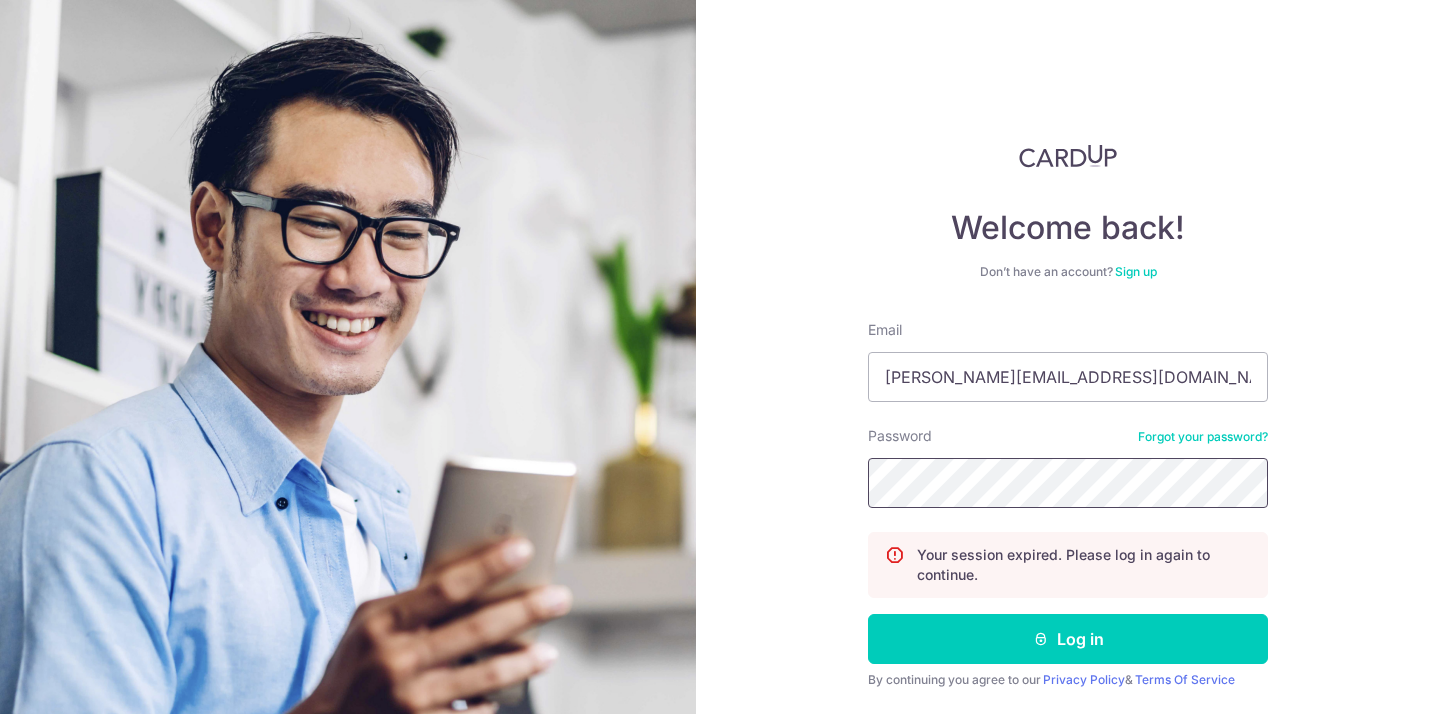 click on "Log in" at bounding box center [1068, 639] 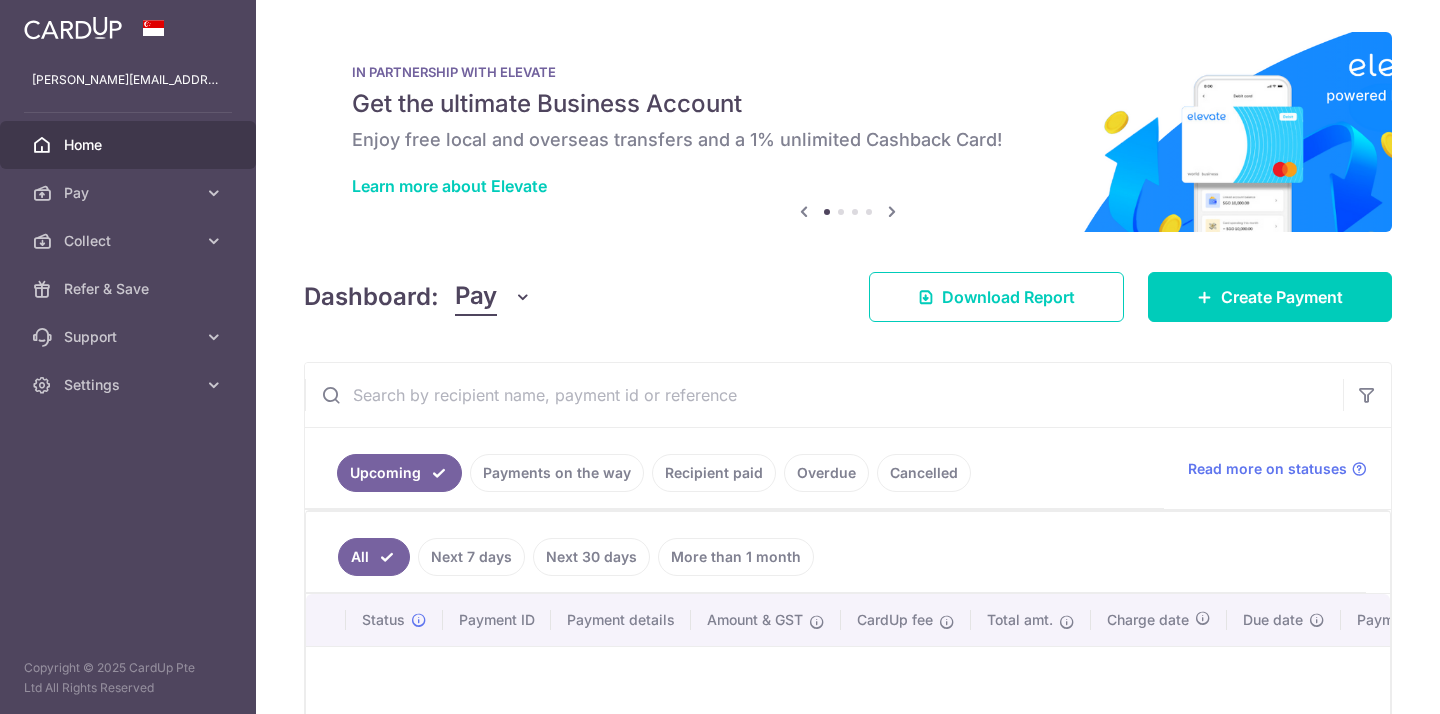 scroll, scrollTop: 0, scrollLeft: 0, axis: both 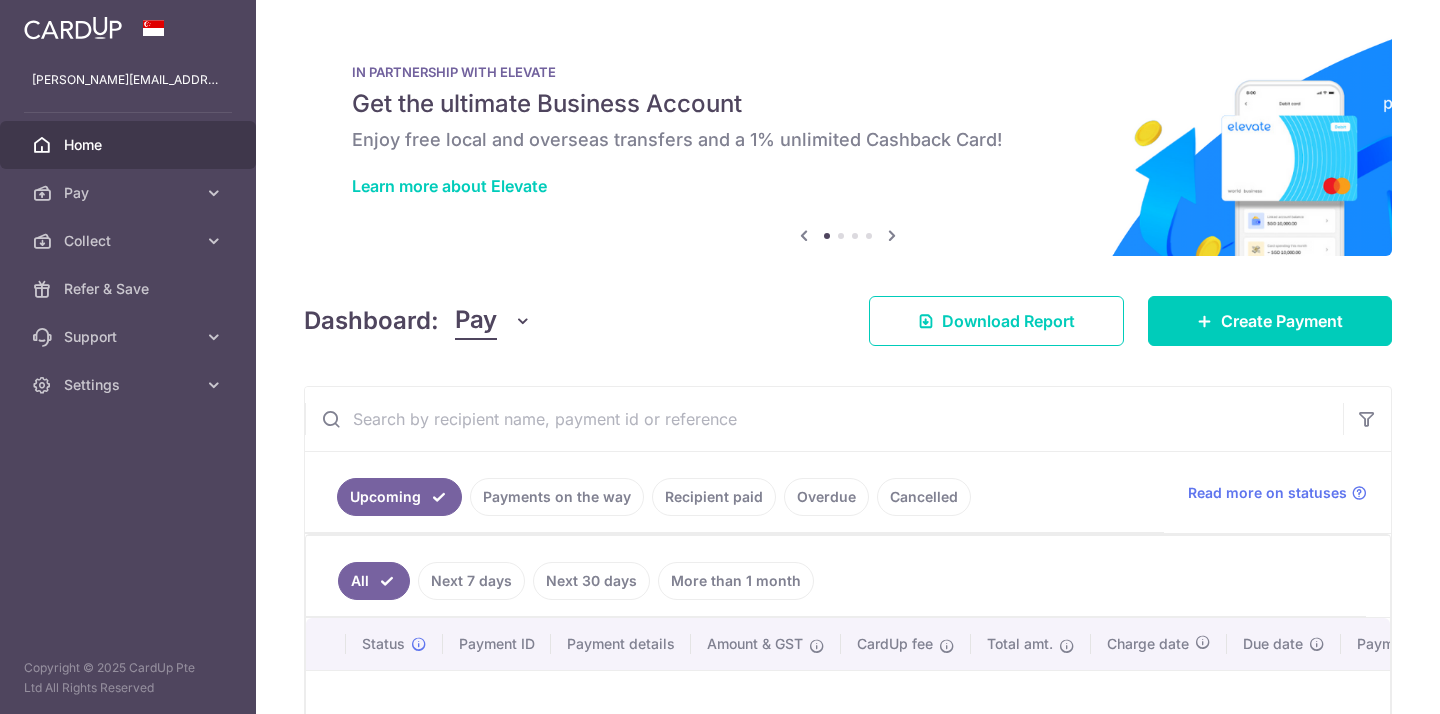 click on "Payments on the way" at bounding box center [557, 497] 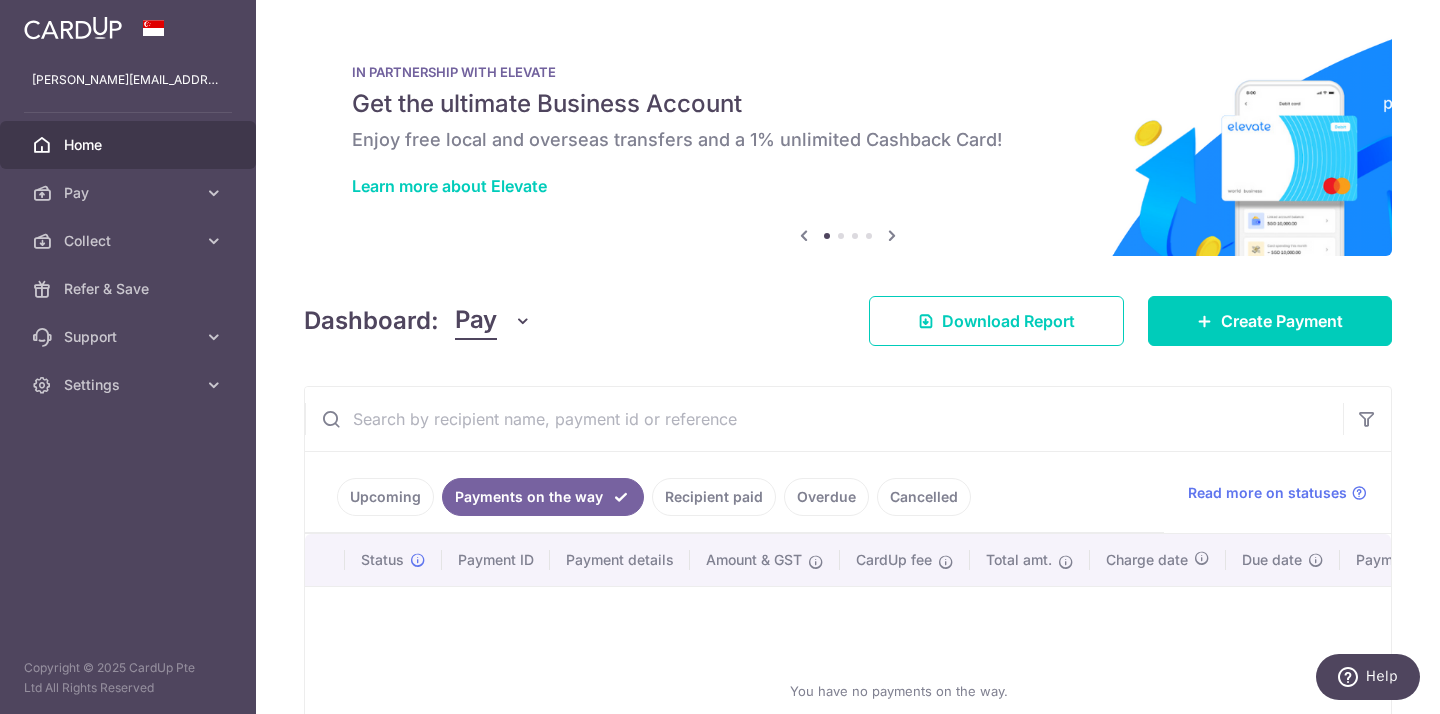 click on "Recipient paid" at bounding box center [714, 497] 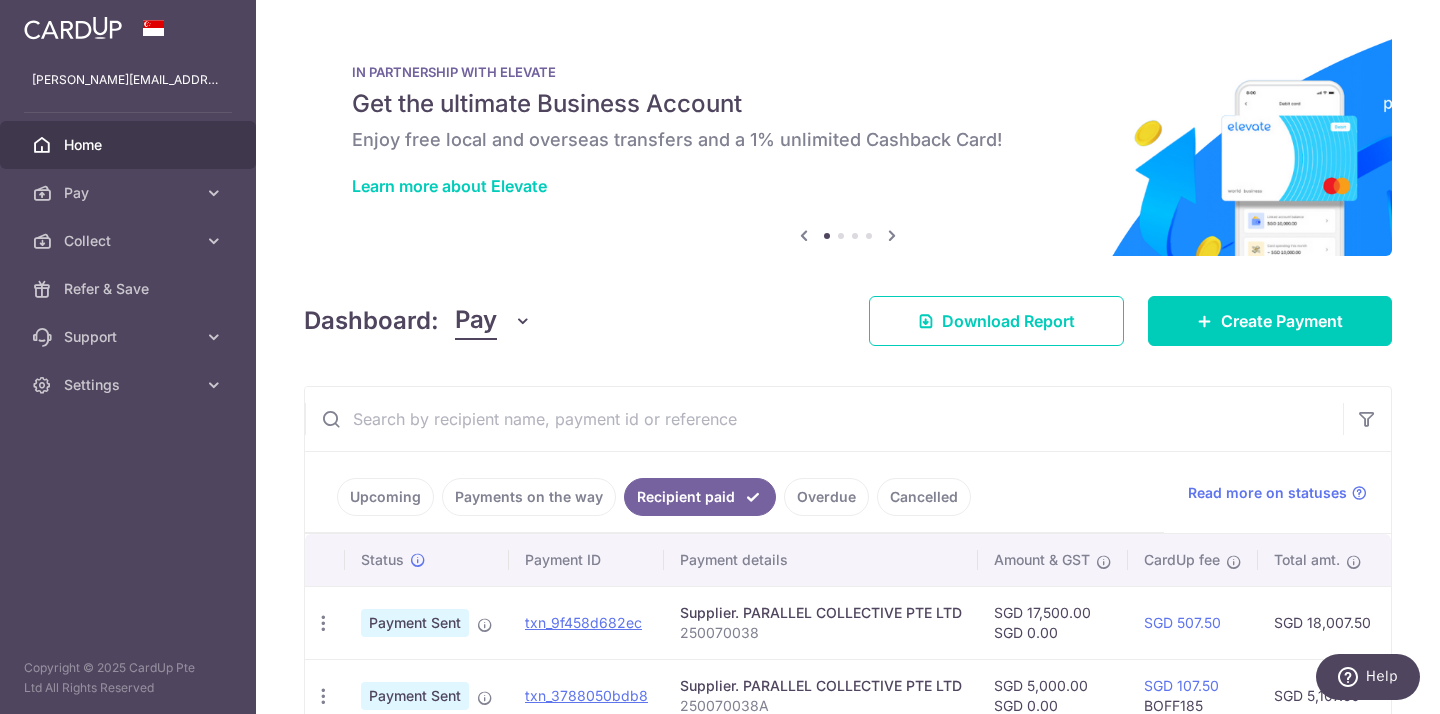 scroll, scrollTop: 77, scrollLeft: 0, axis: vertical 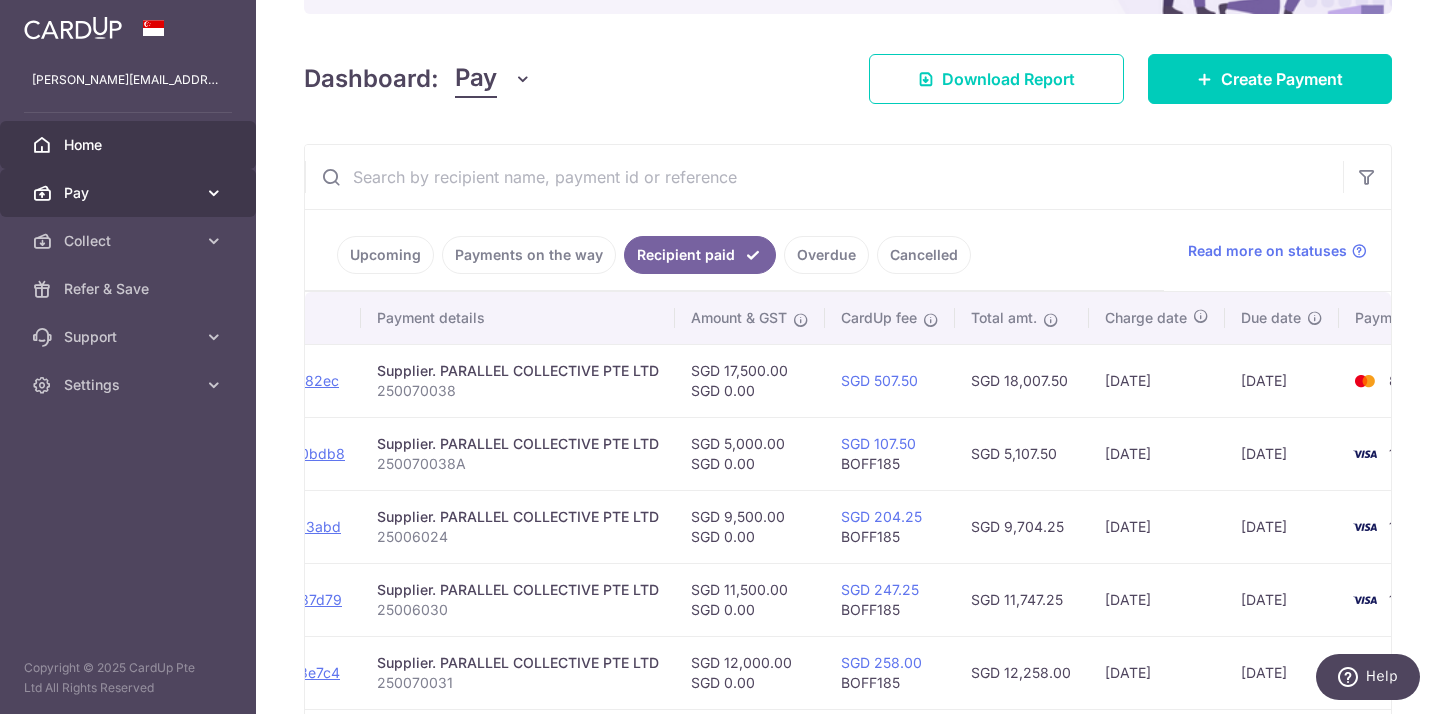 click on "Pay" at bounding box center (130, 193) 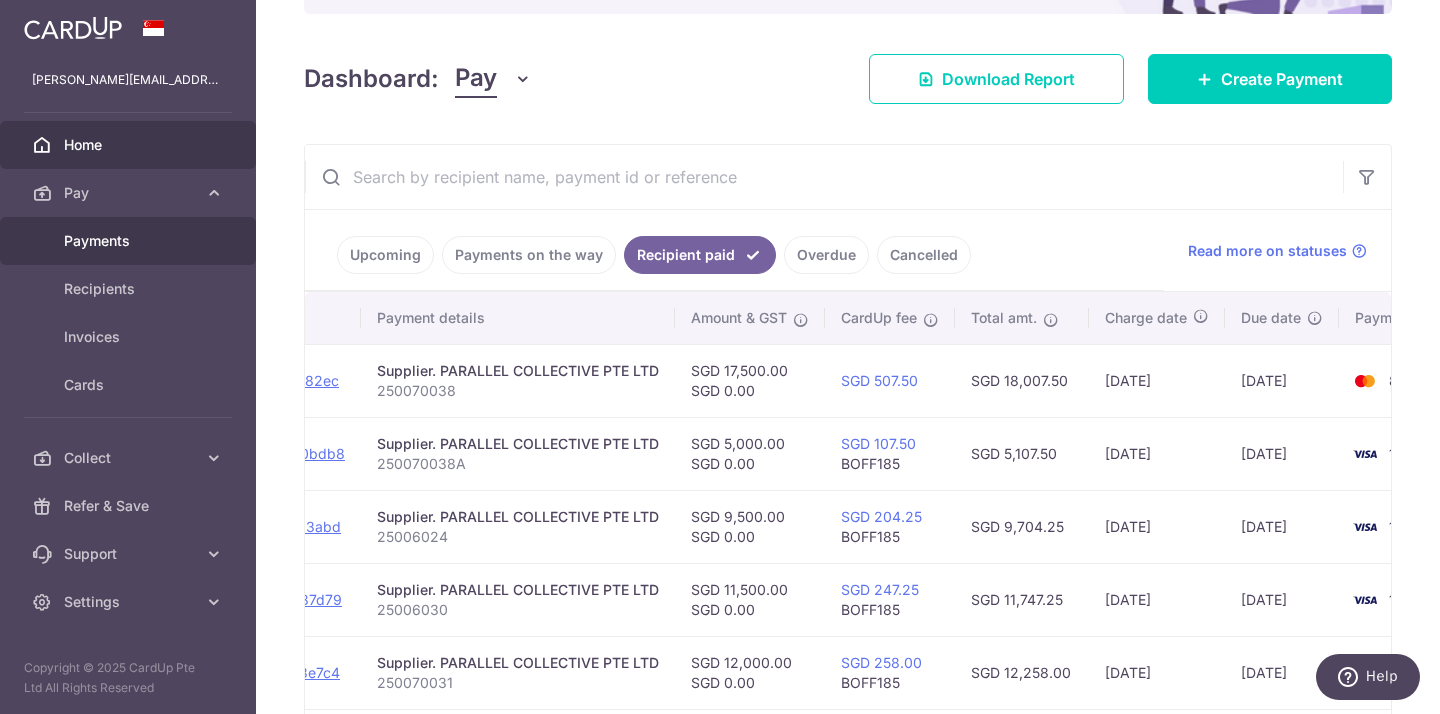 click on "Payments" at bounding box center [130, 241] 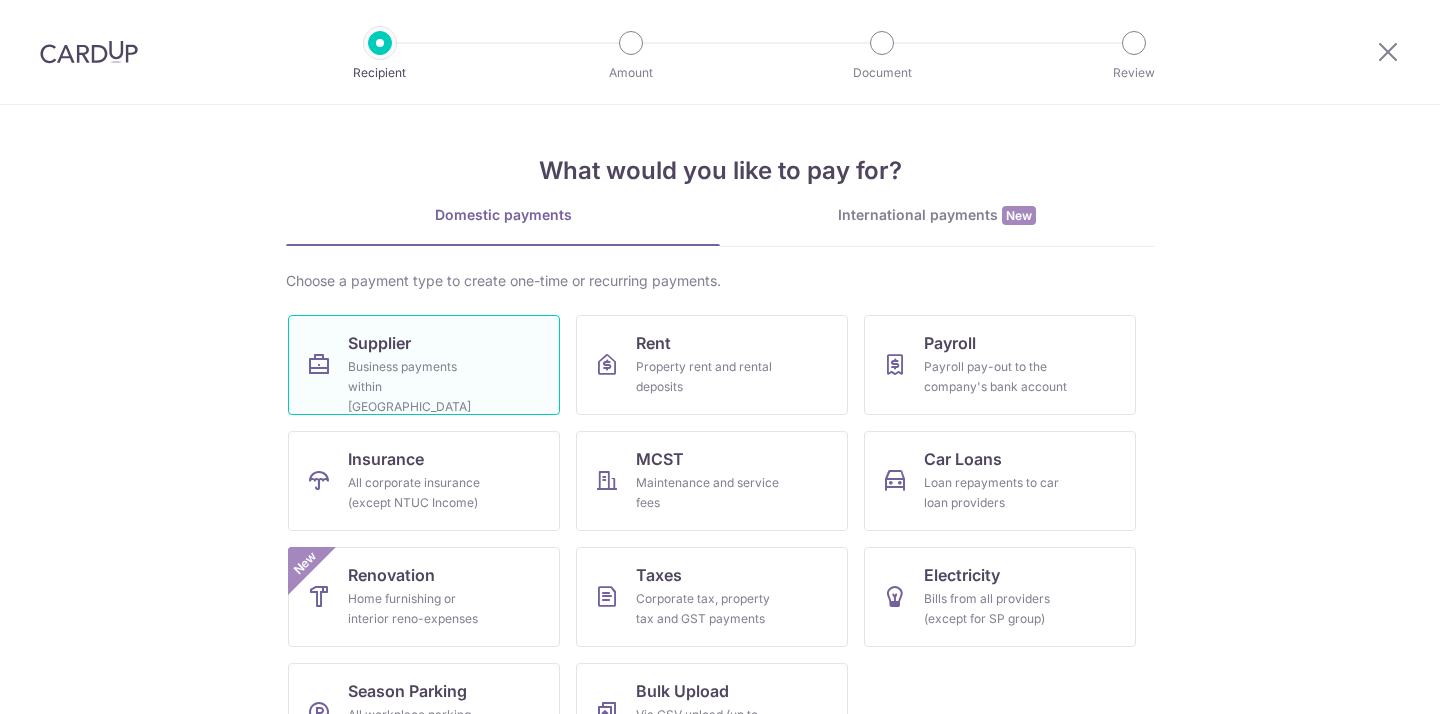 scroll, scrollTop: 0, scrollLeft: 0, axis: both 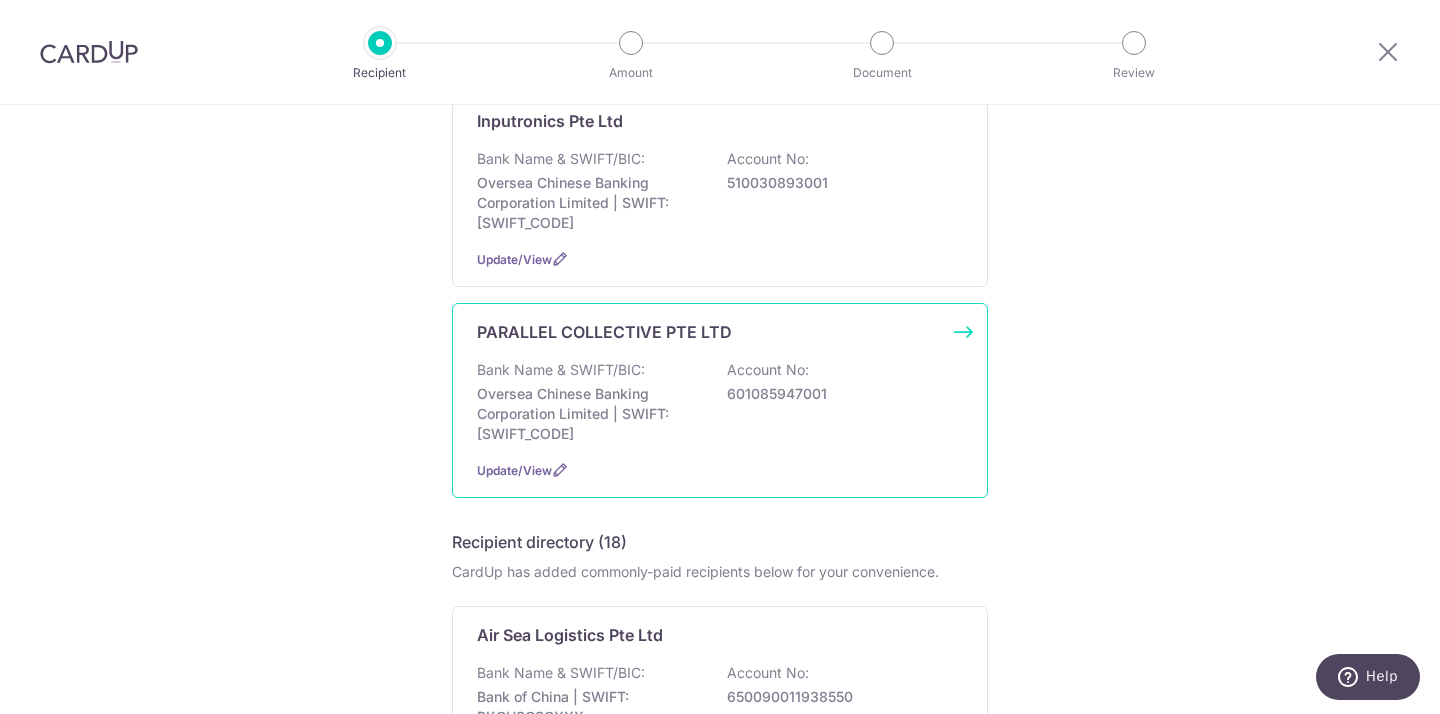 click on "Bank Name & SWIFT/BIC:" at bounding box center (561, 370) 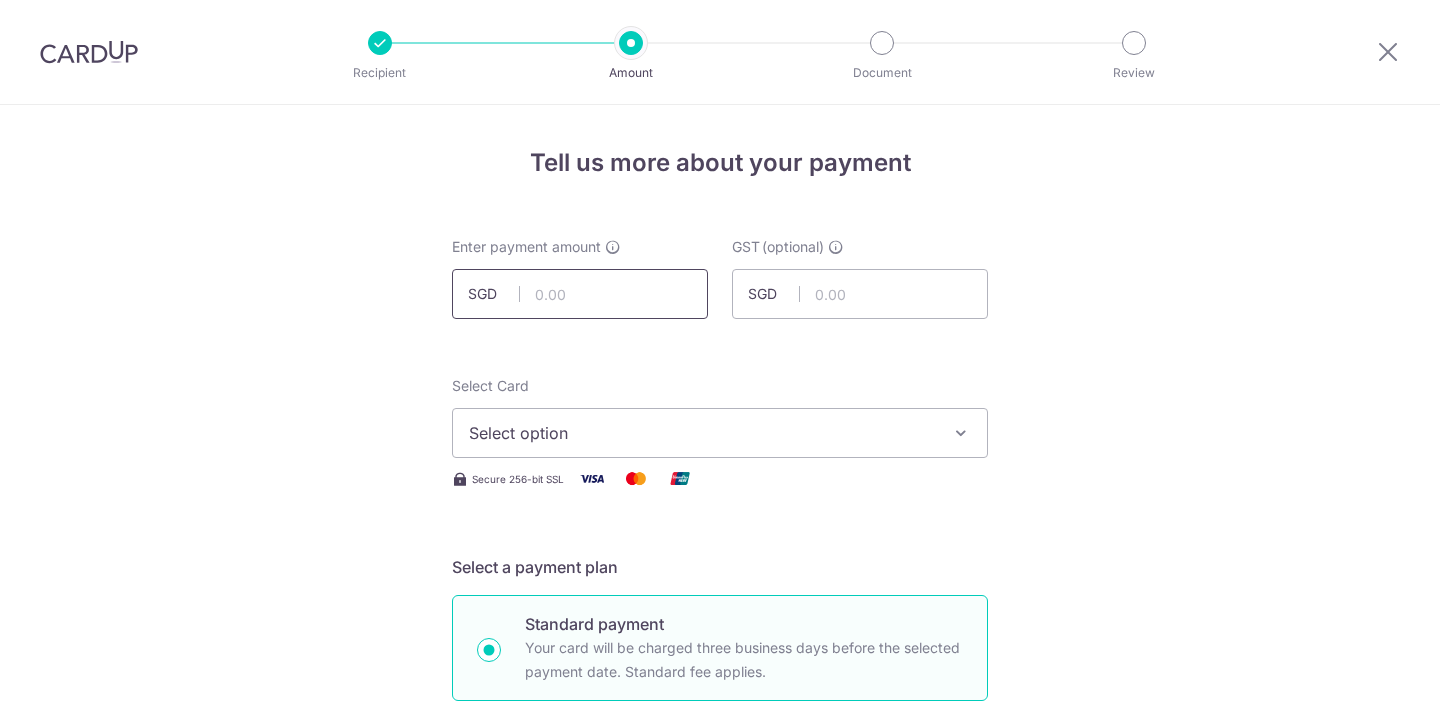 scroll, scrollTop: 0, scrollLeft: 0, axis: both 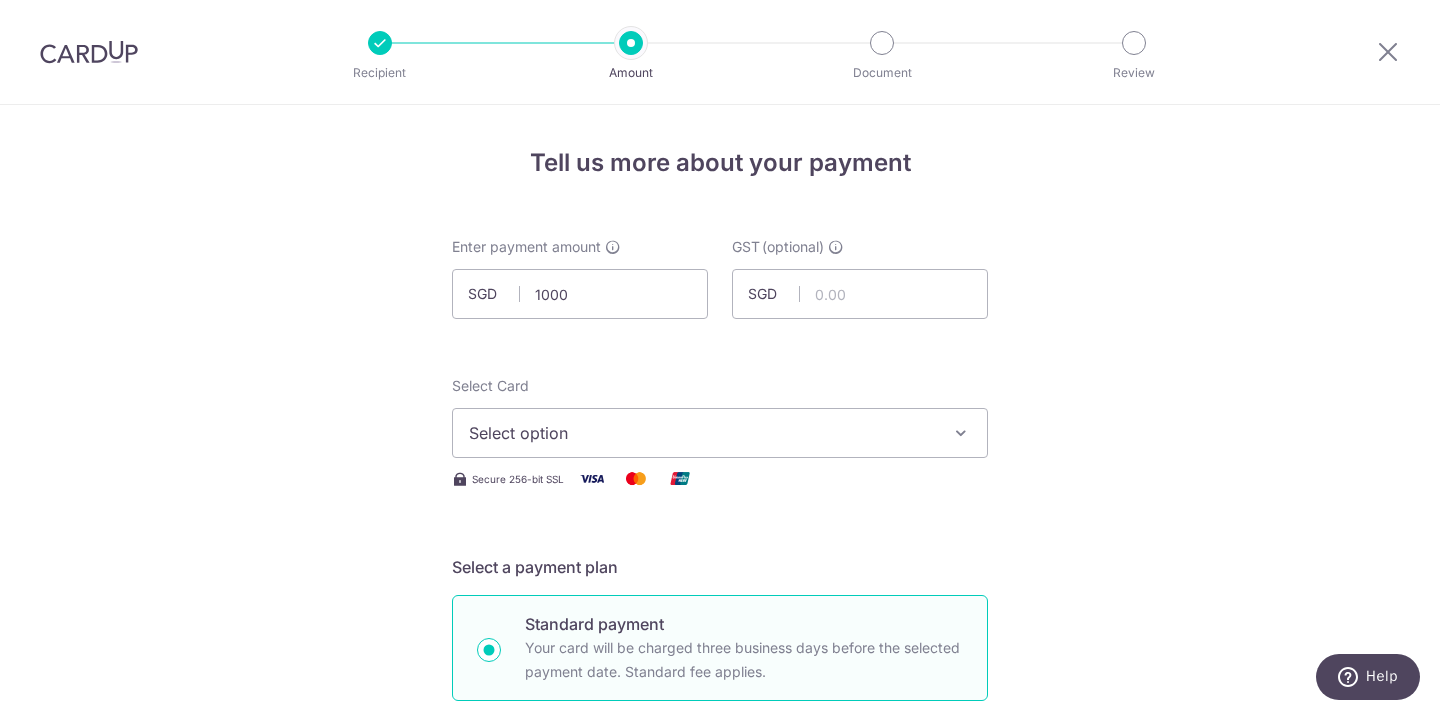 type on "1,000.00" 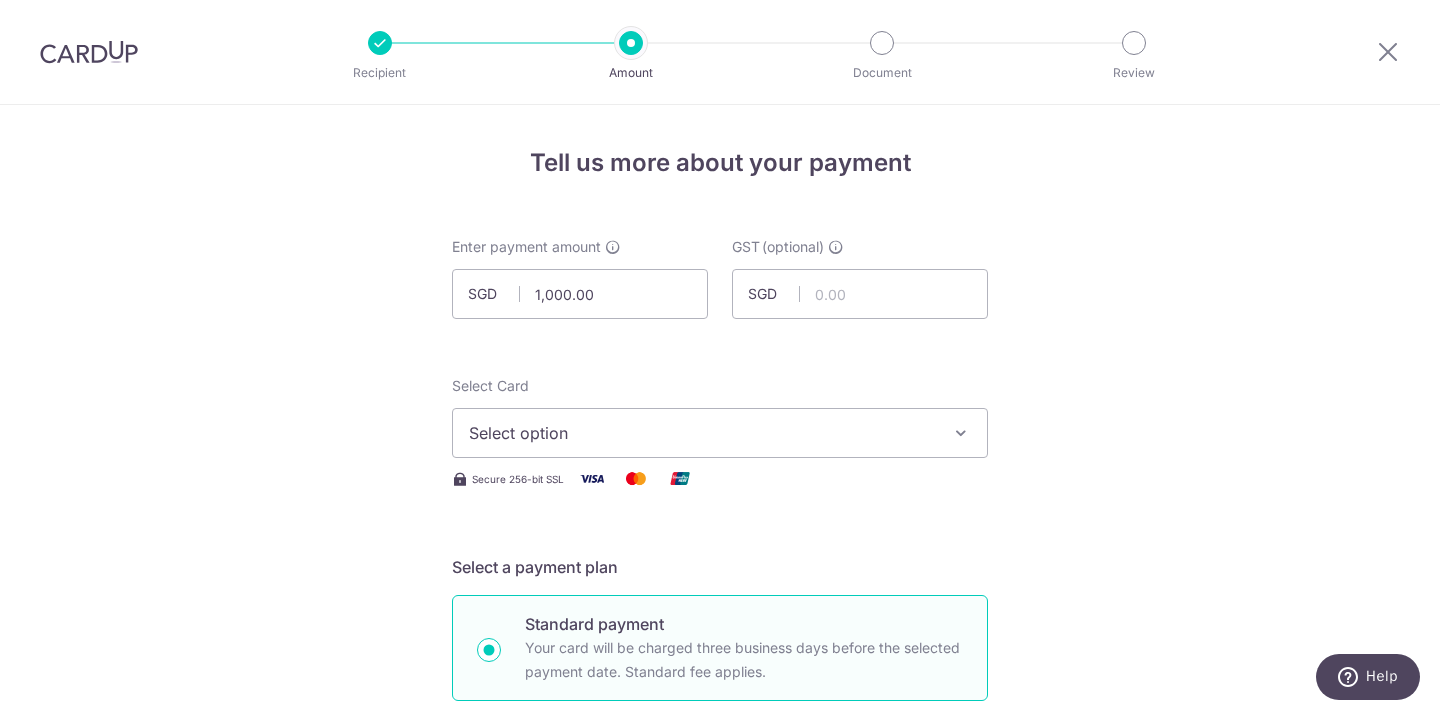 click on "Tell us more about your payment
Enter payment amount
SGD
1,000.00
1000.00
GST
(optional)
SGD
Select Card
Select option
Add credit card
Your Cards
**** 8006
**** 6933
**** 5185
**** 0262
**** 3504" at bounding box center [720, 1076] 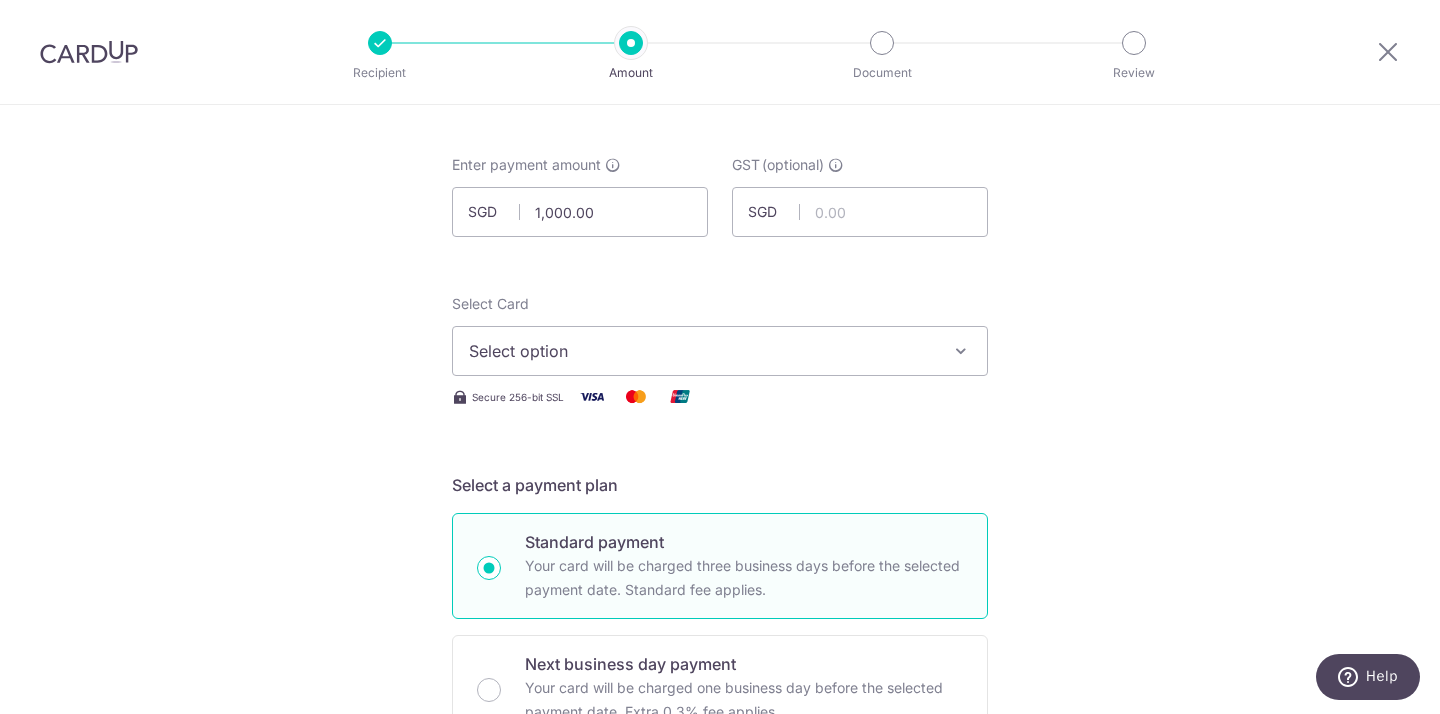 click on "Select option" at bounding box center [702, 351] 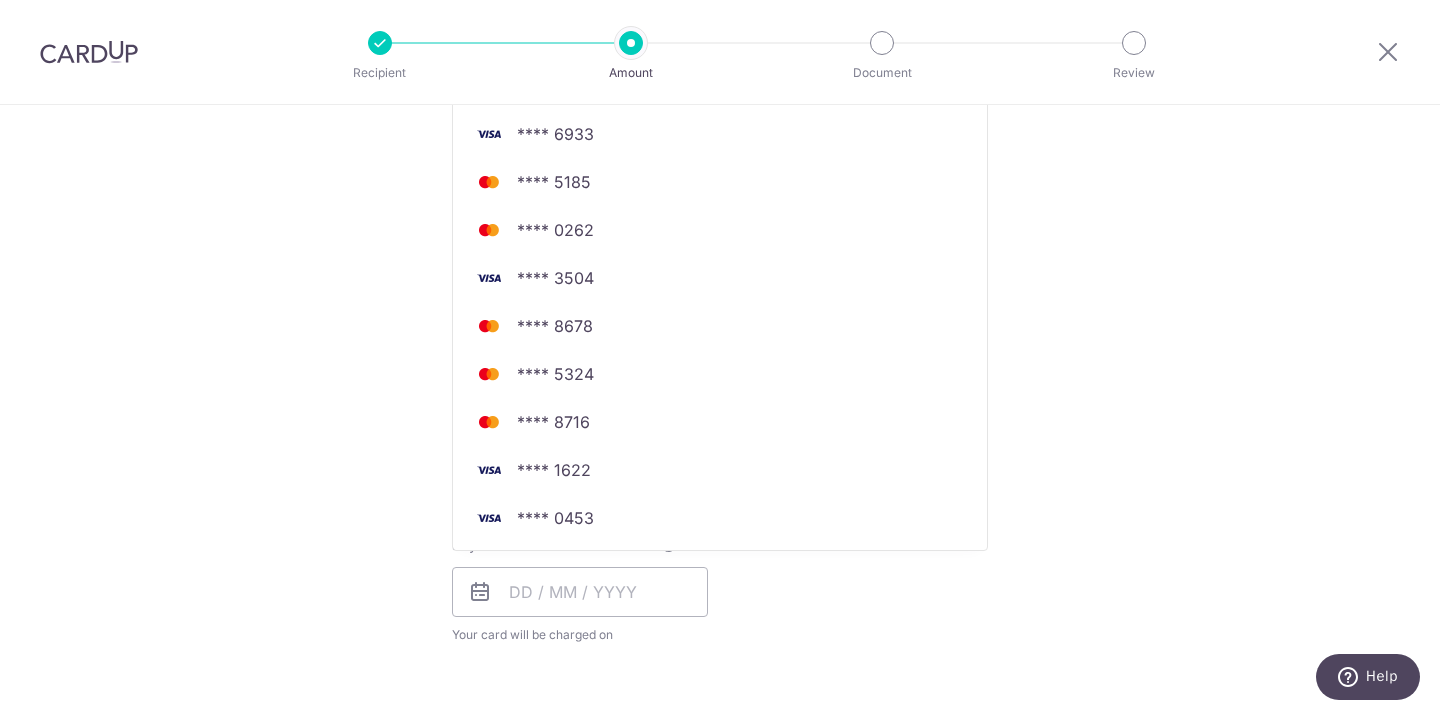 scroll, scrollTop: 498, scrollLeft: 0, axis: vertical 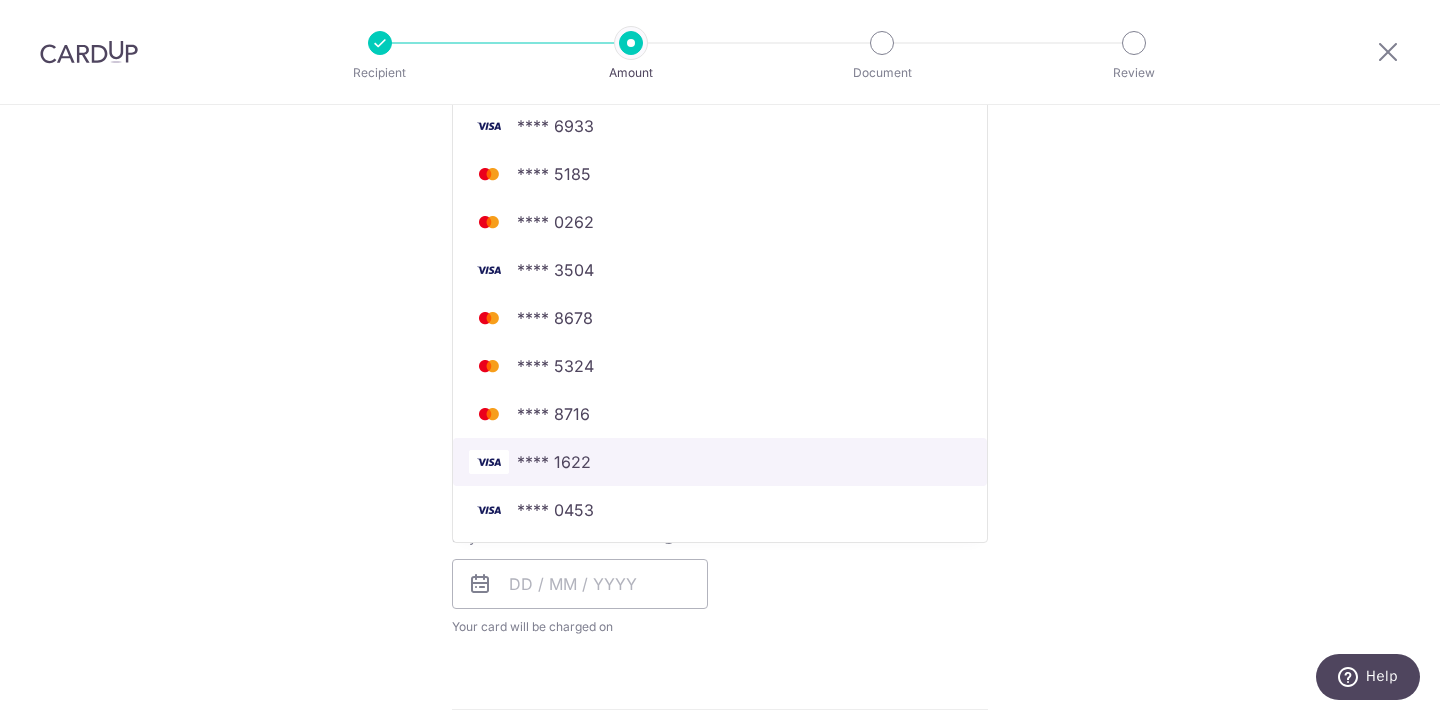 click on "**** 1622" at bounding box center [554, 462] 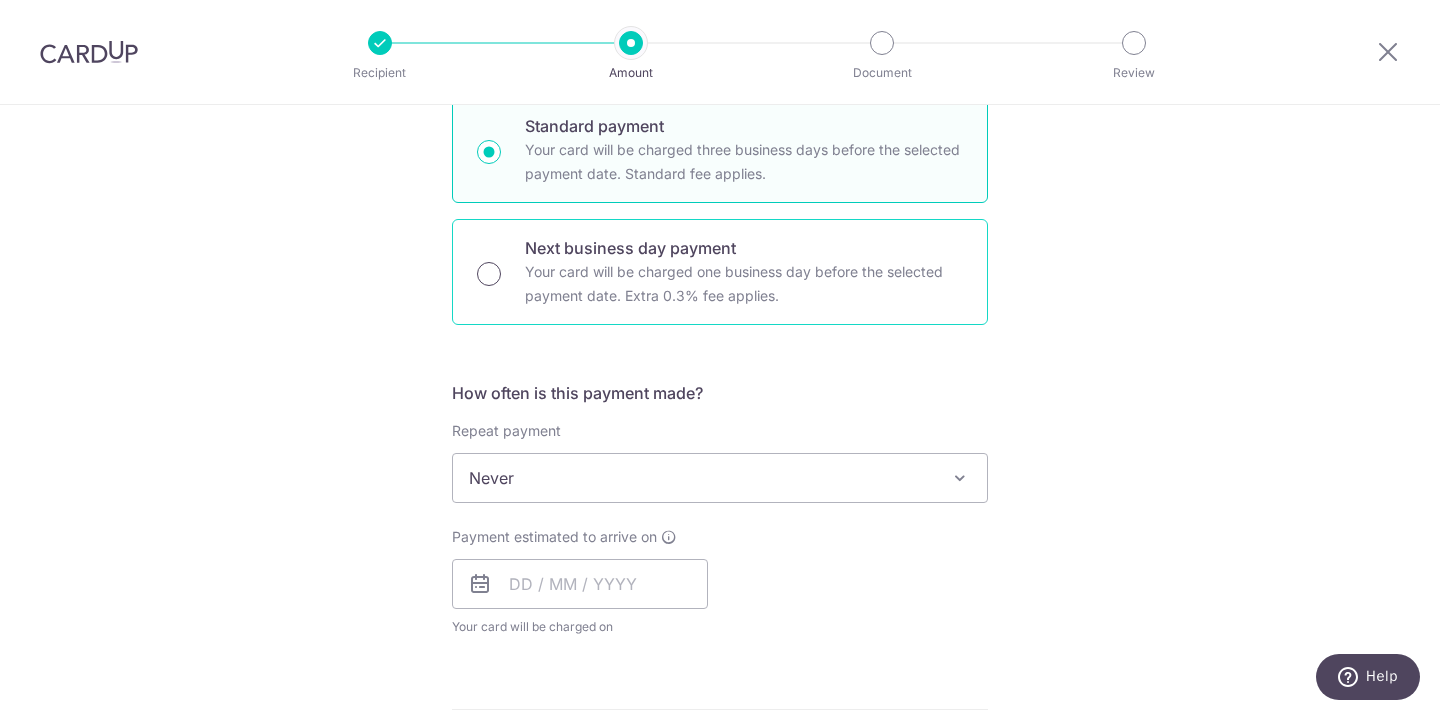 click on "Next business day payment
Your card will be charged one business day before the selected payment date. Extra 0.3% fee applies." at bounding box center (489, 274) 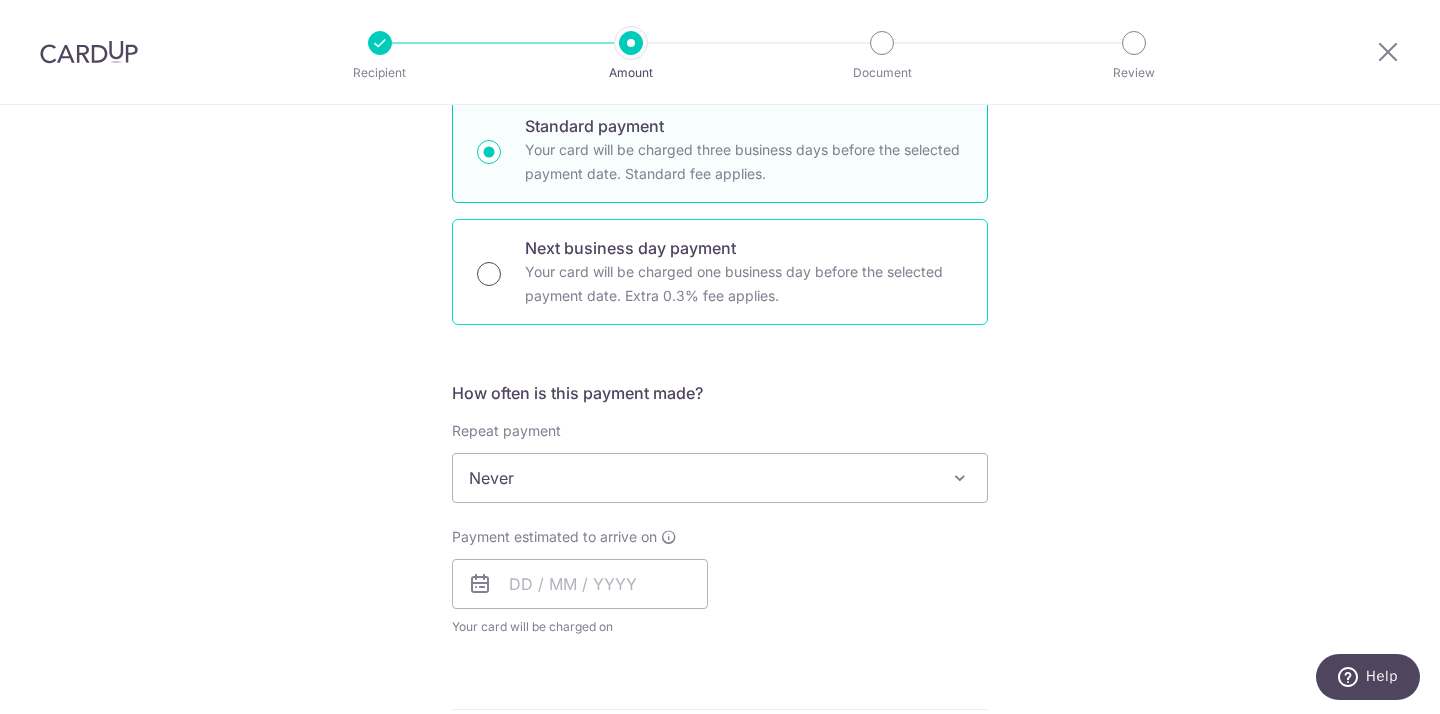 radio on "true" 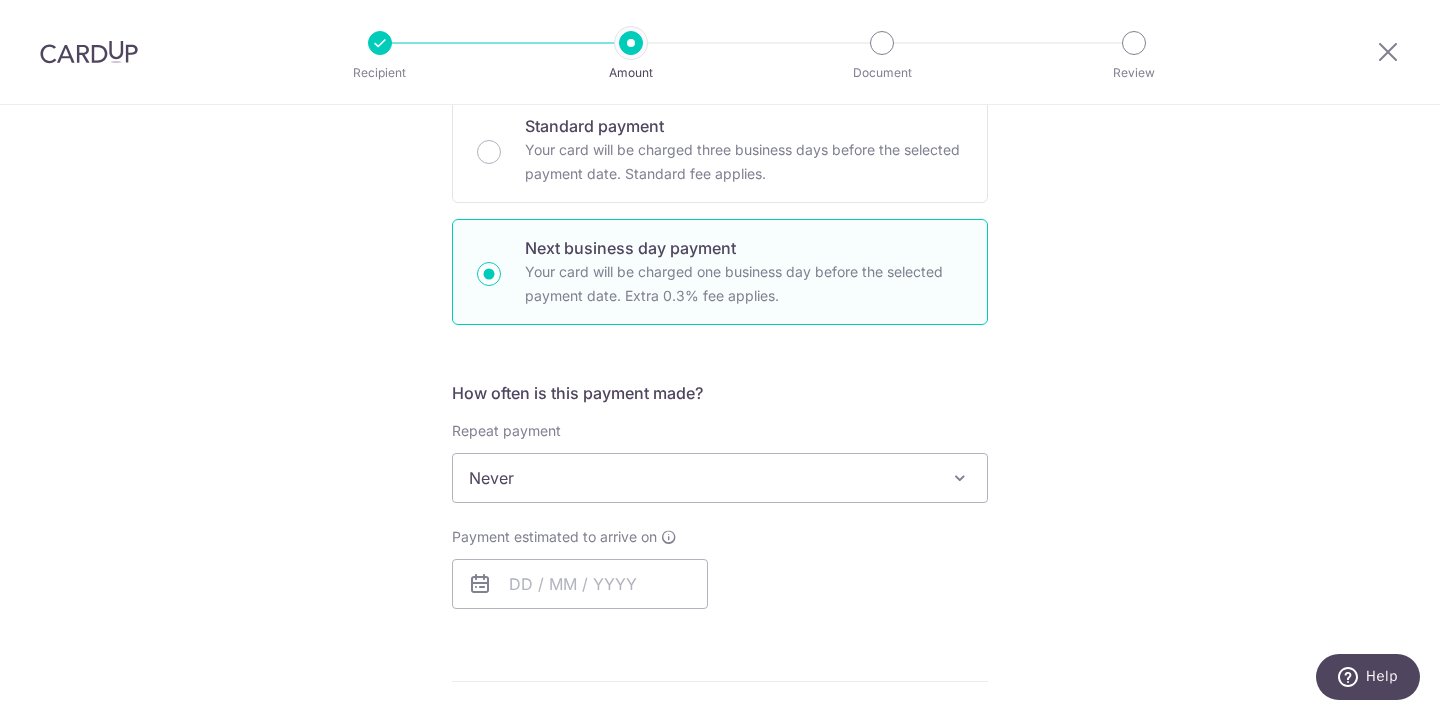 scroll, scrollTop: 635, scrollLeft: 0, axis: vertical 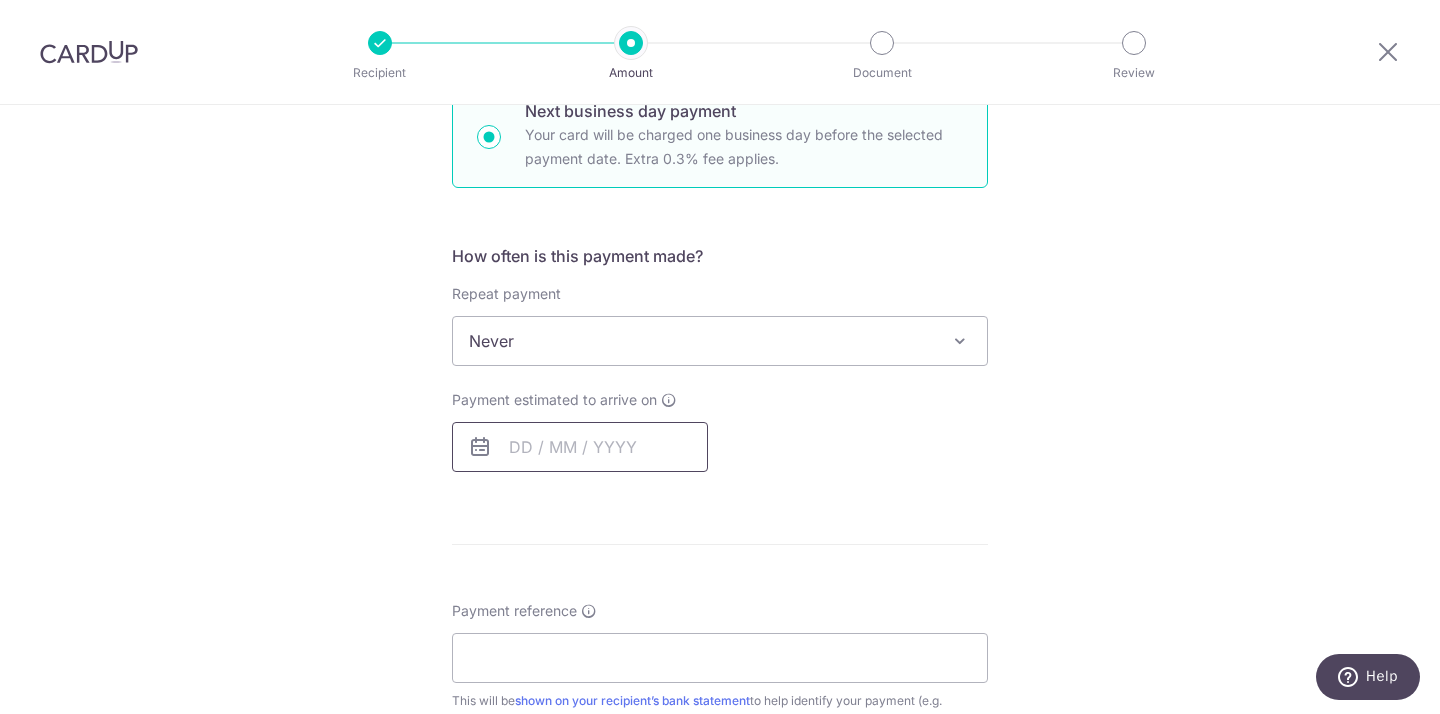 click at bounding box center (580, 447) 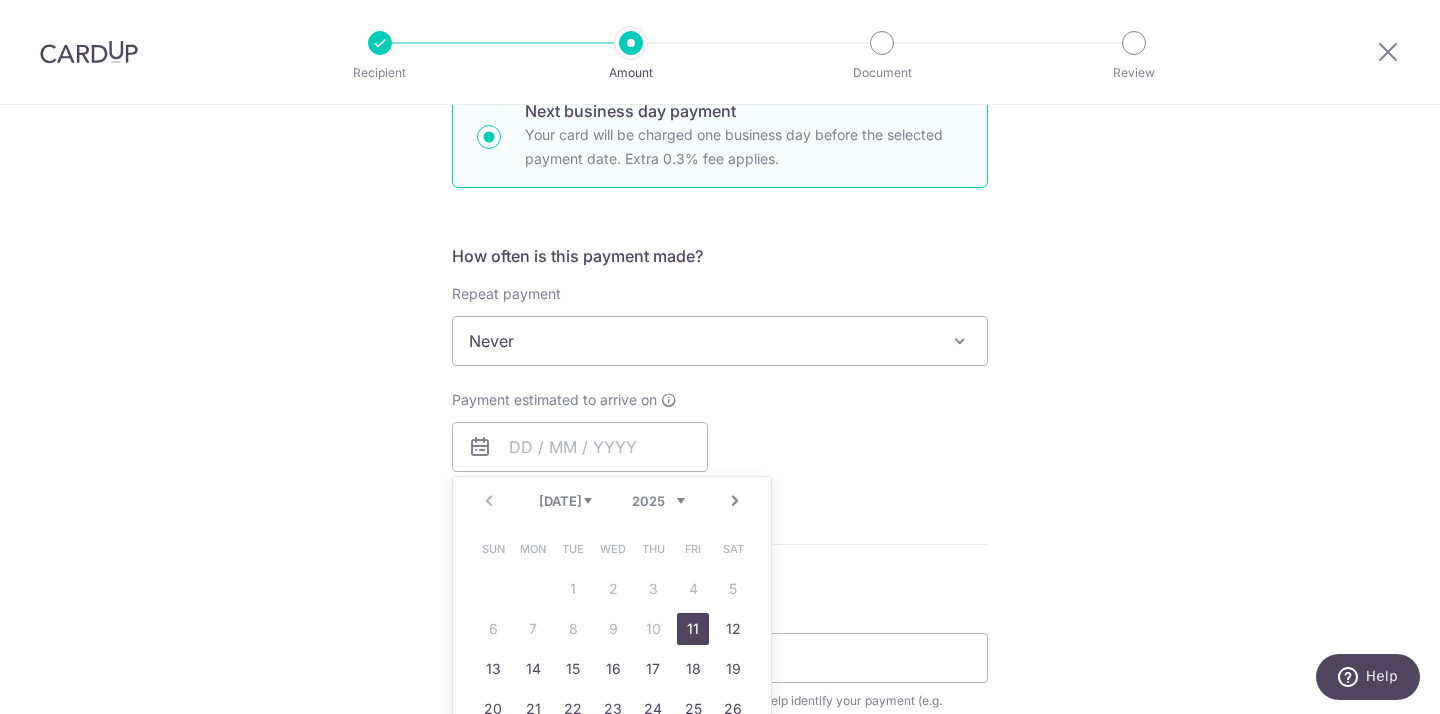 click on "11" at bounding box center (693, 629) 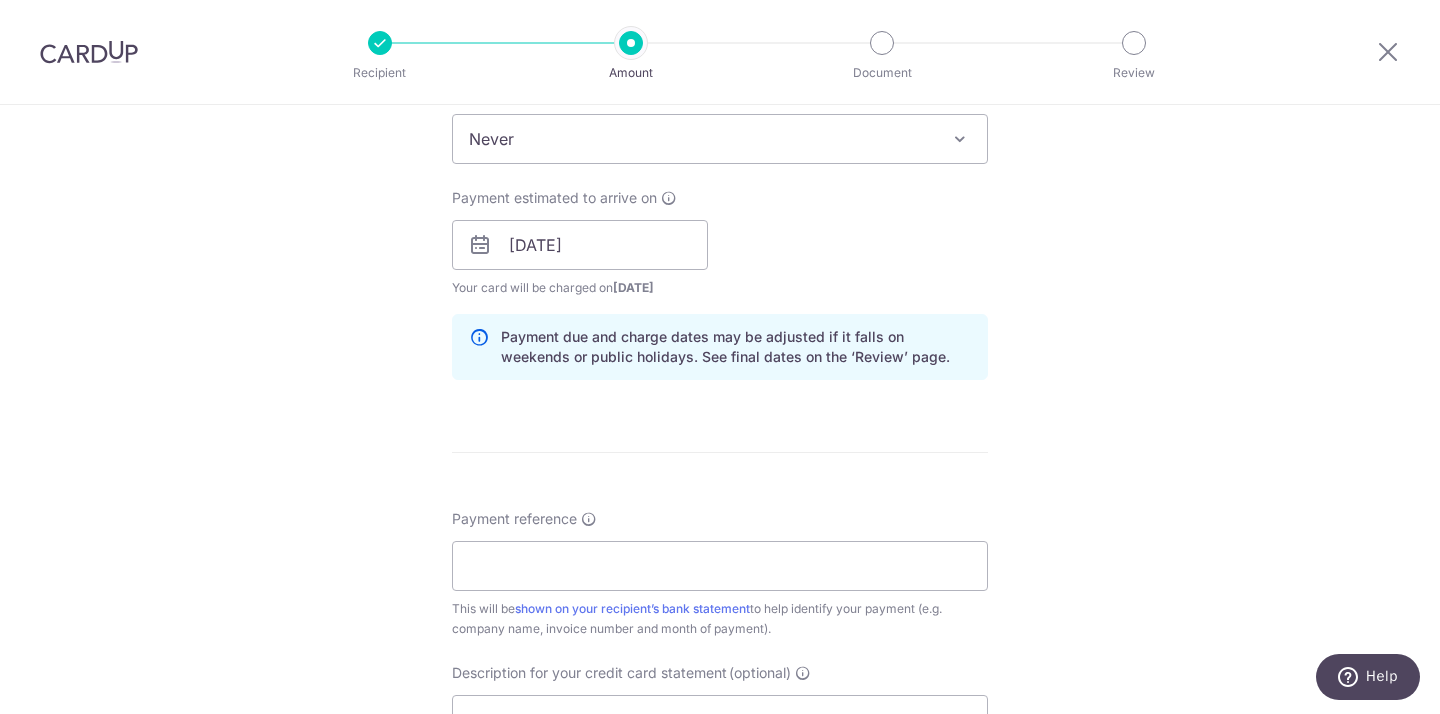 scroll, scrollTop: 970, scrollLeft: 0, axis: vertical 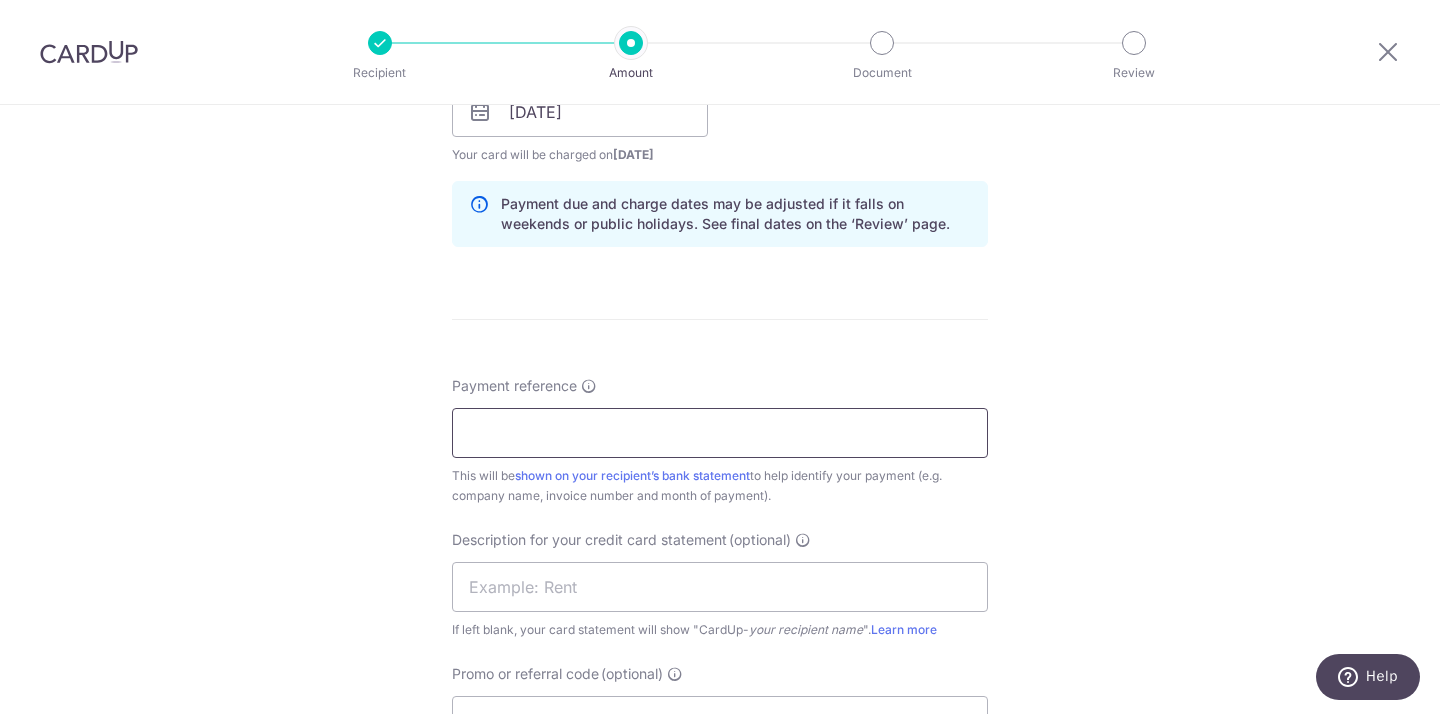 click on "Payment reference" at bounding box center (720, 433) 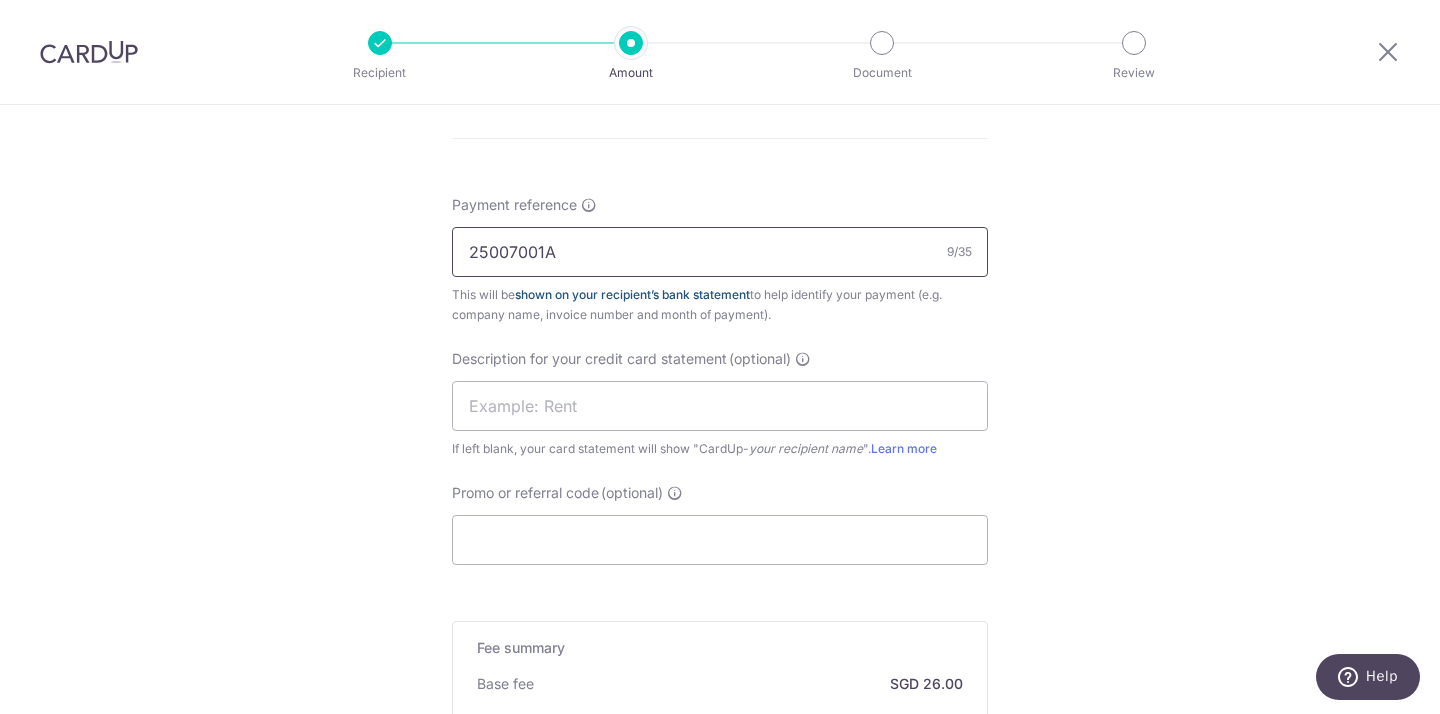 scroll, scrollTop: 1180, scrollLeft: 0, axis: vertical 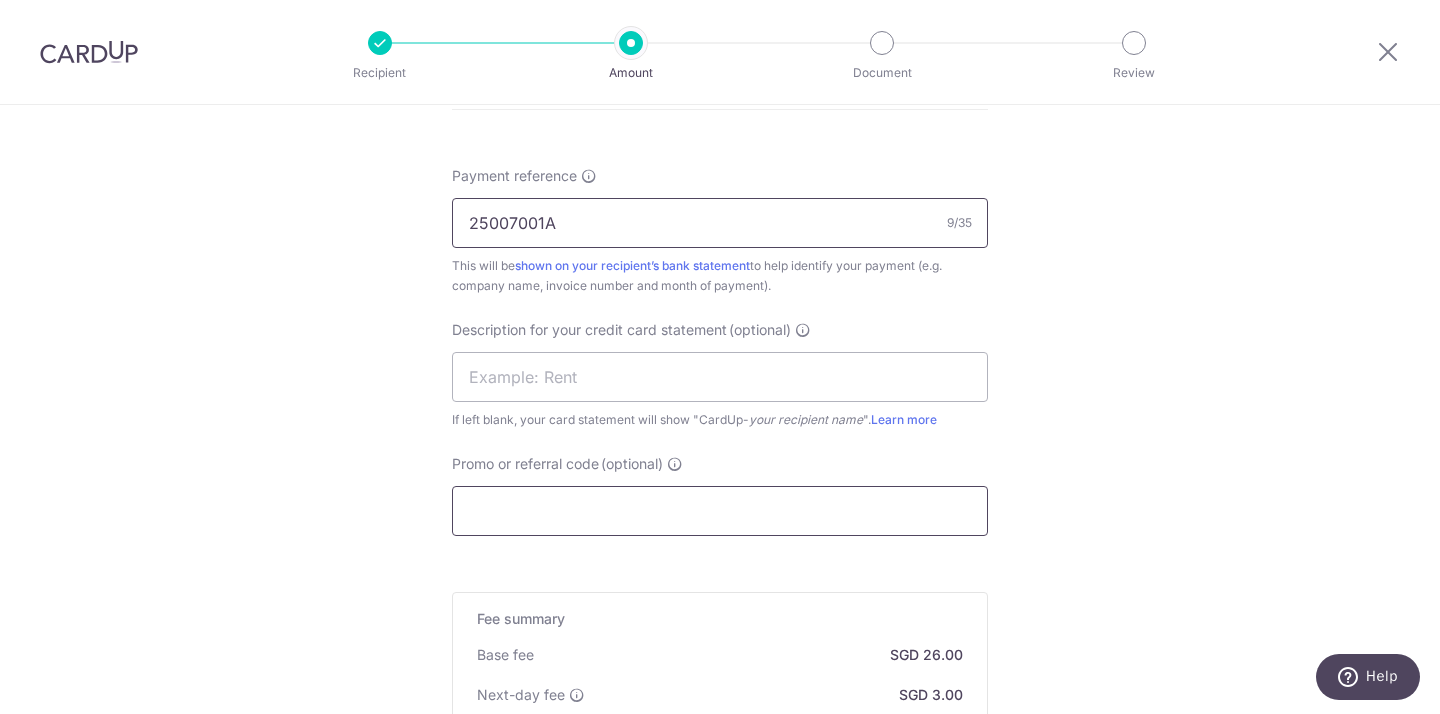 type on "25007001A" 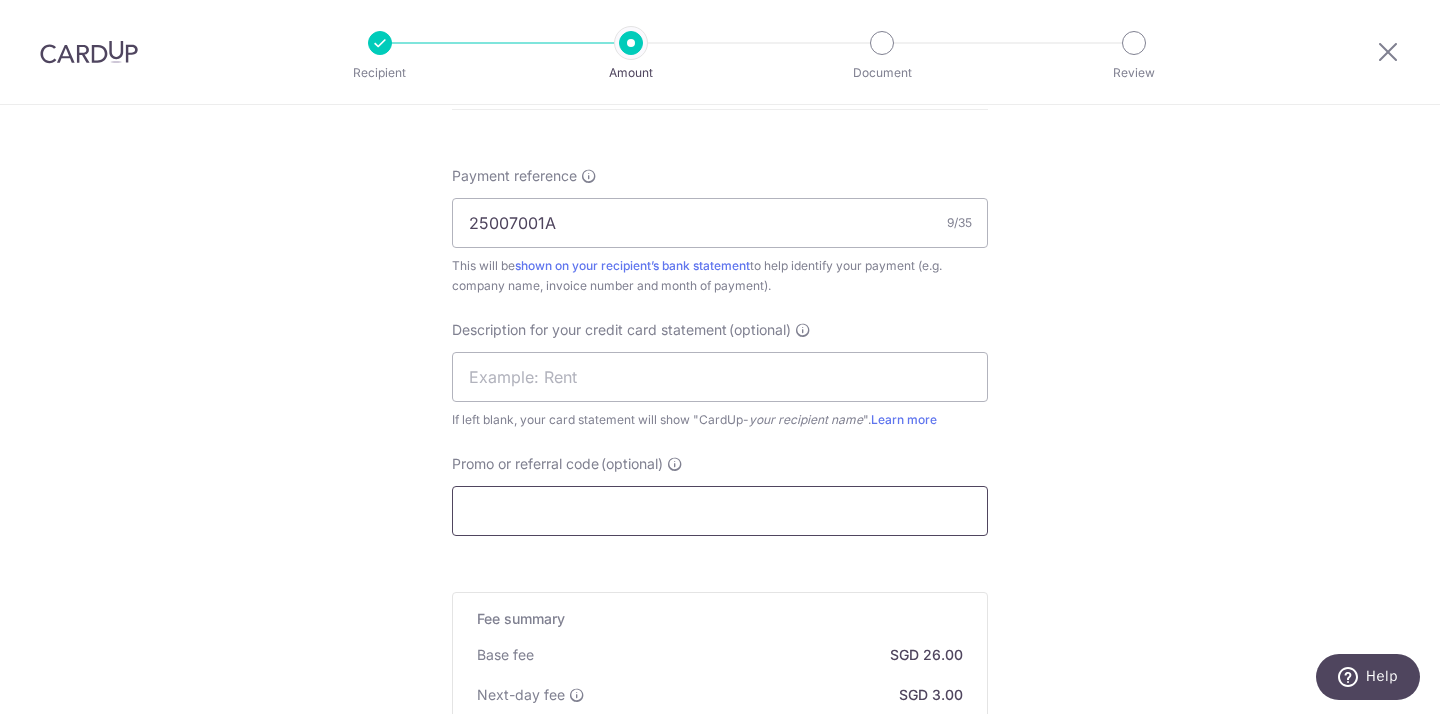 click on "Promo or referral code
(optional)" at bounding box center (720, 511) 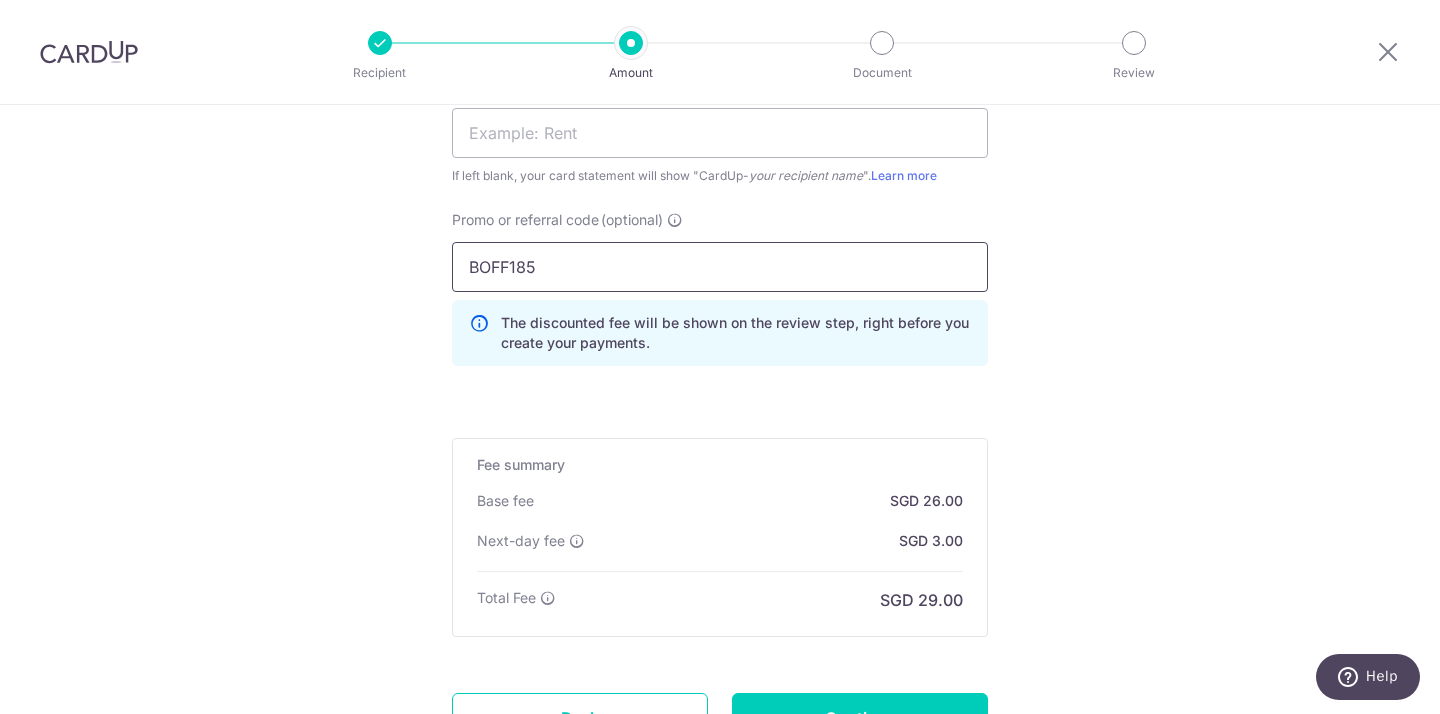 scroll, scrollTop: 1603, scrollLeft: 0, axis: vertical 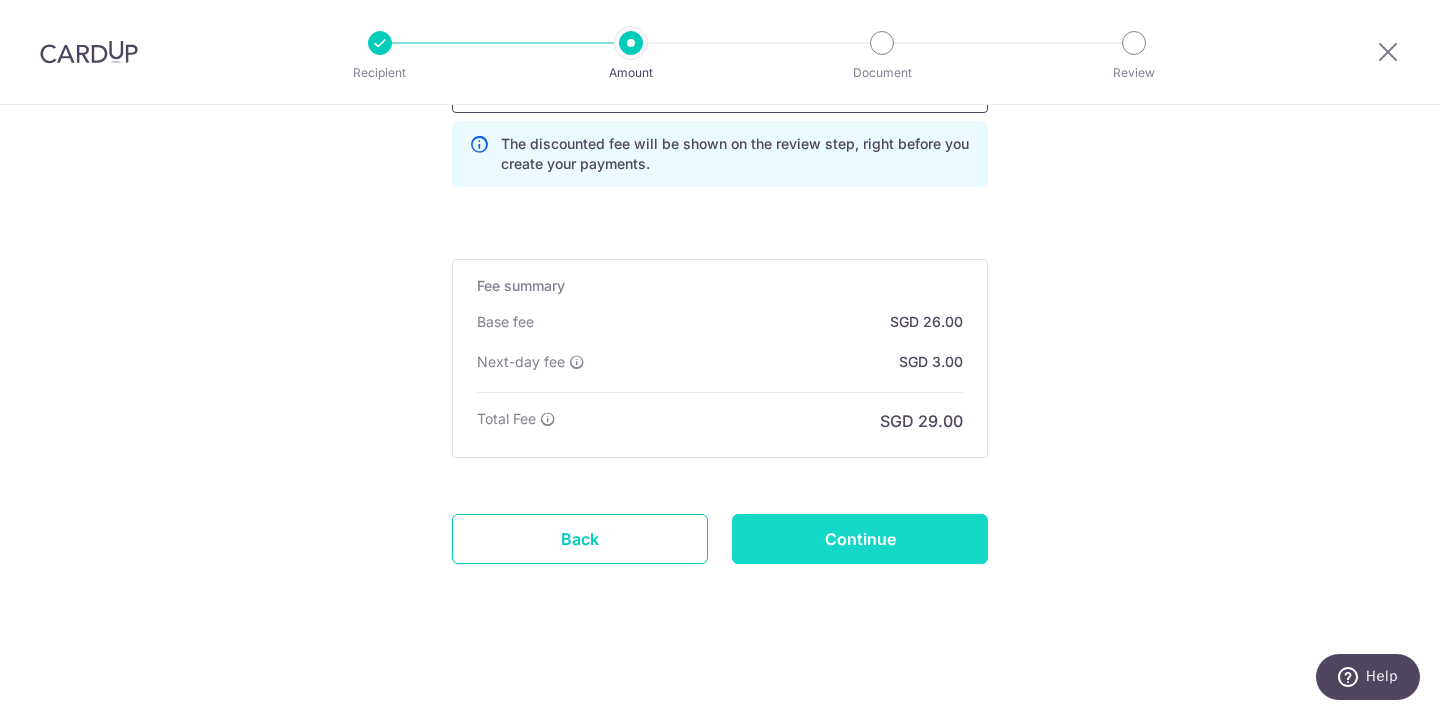 type on "BOFF185" 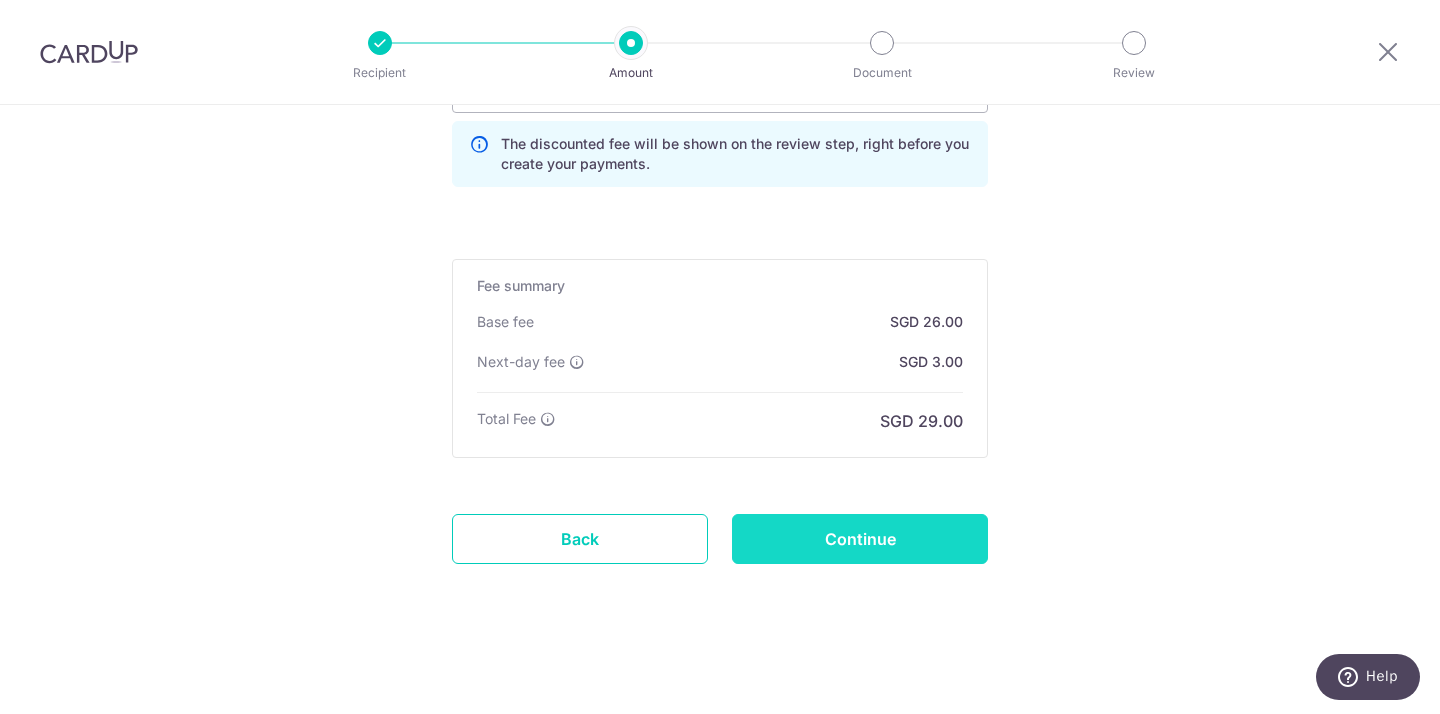 click on "Continue" at bounding box center [860, 539] 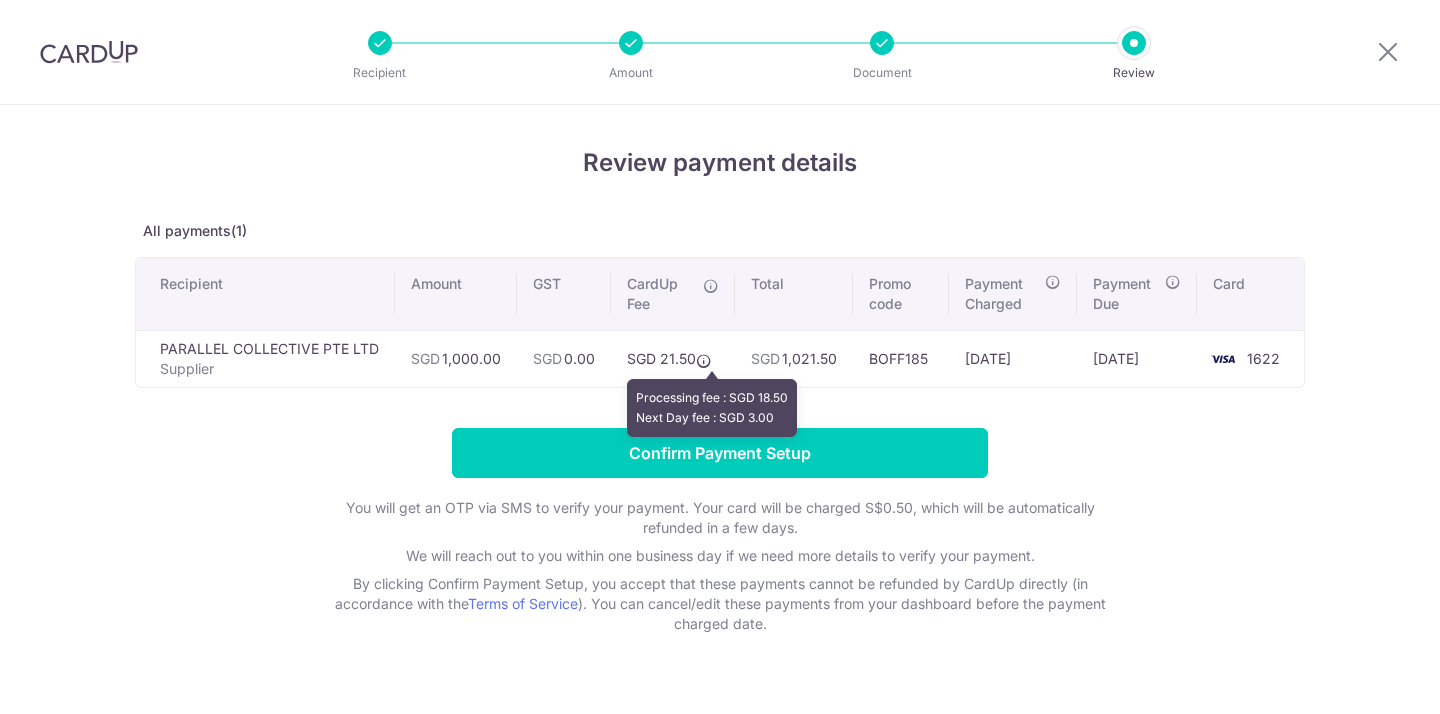 scroll, scrollTop: 0, scrollLeft: 0, axis: both 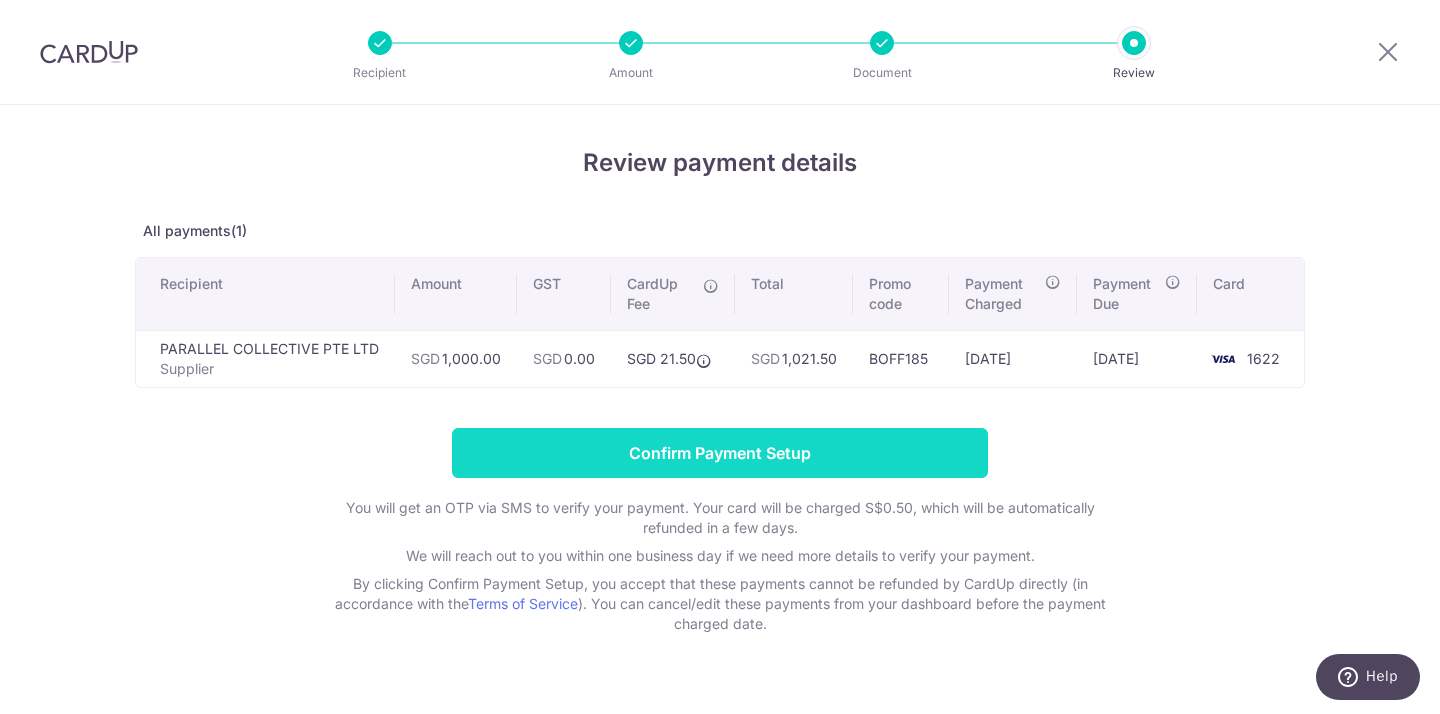 click on "Confirm Payment Setup" at bounding box center [720, 453] 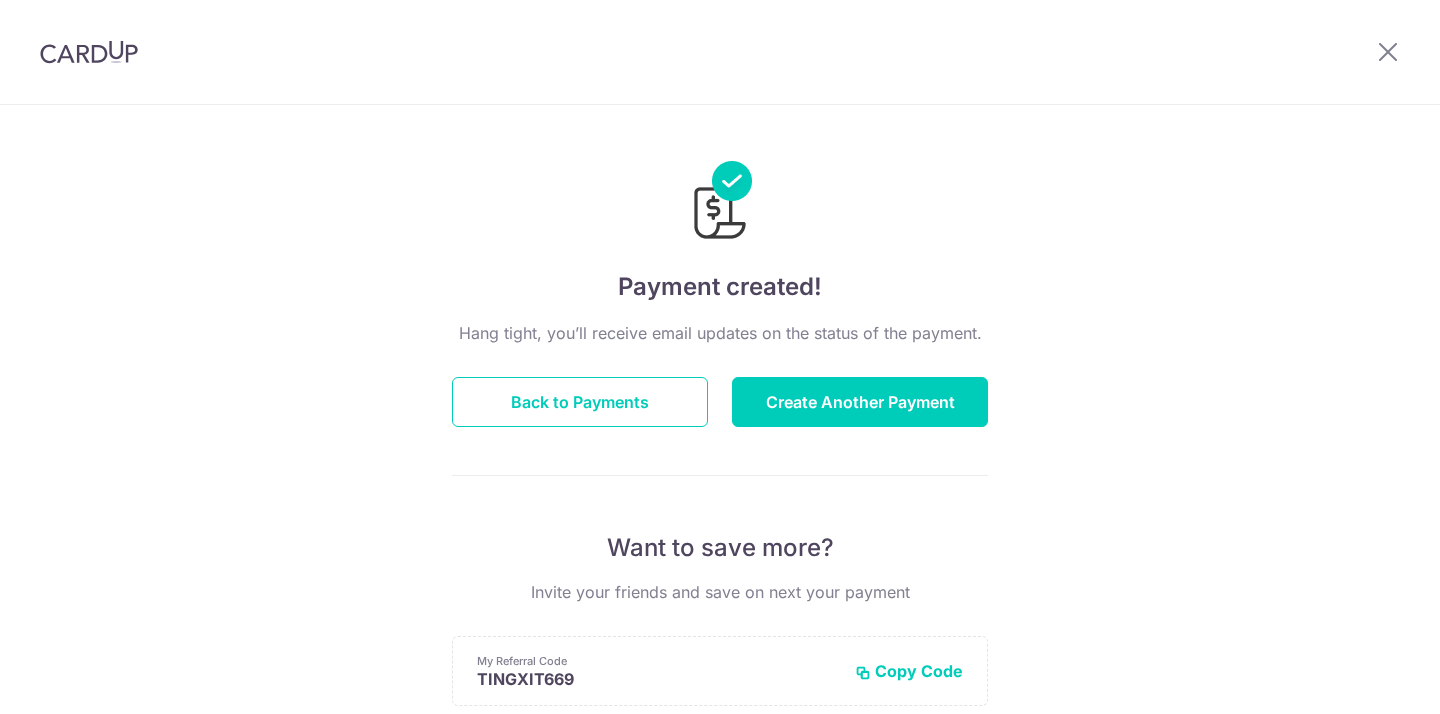 scroll, scrollTop: 0, scrollLeft: 0, axis: both 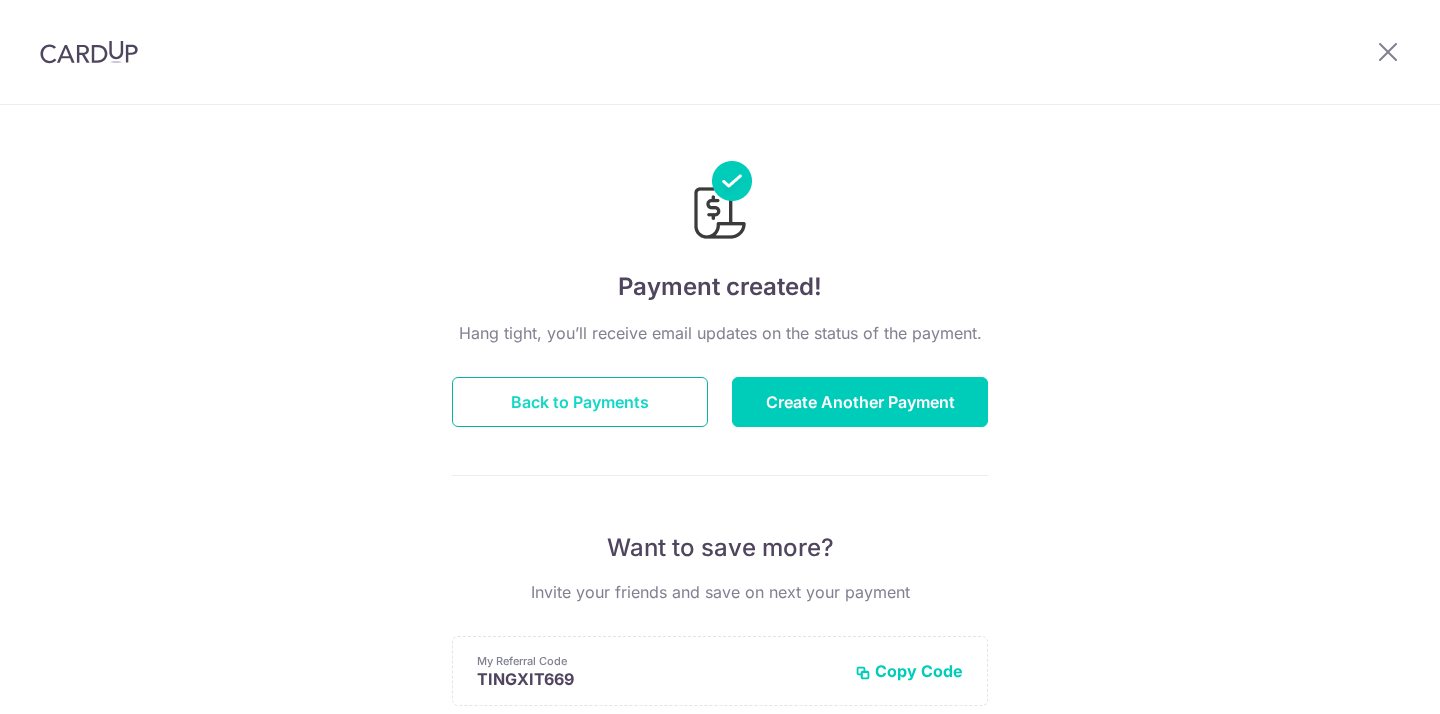 click on "Back to Payments" at bounding box center (580, 402) 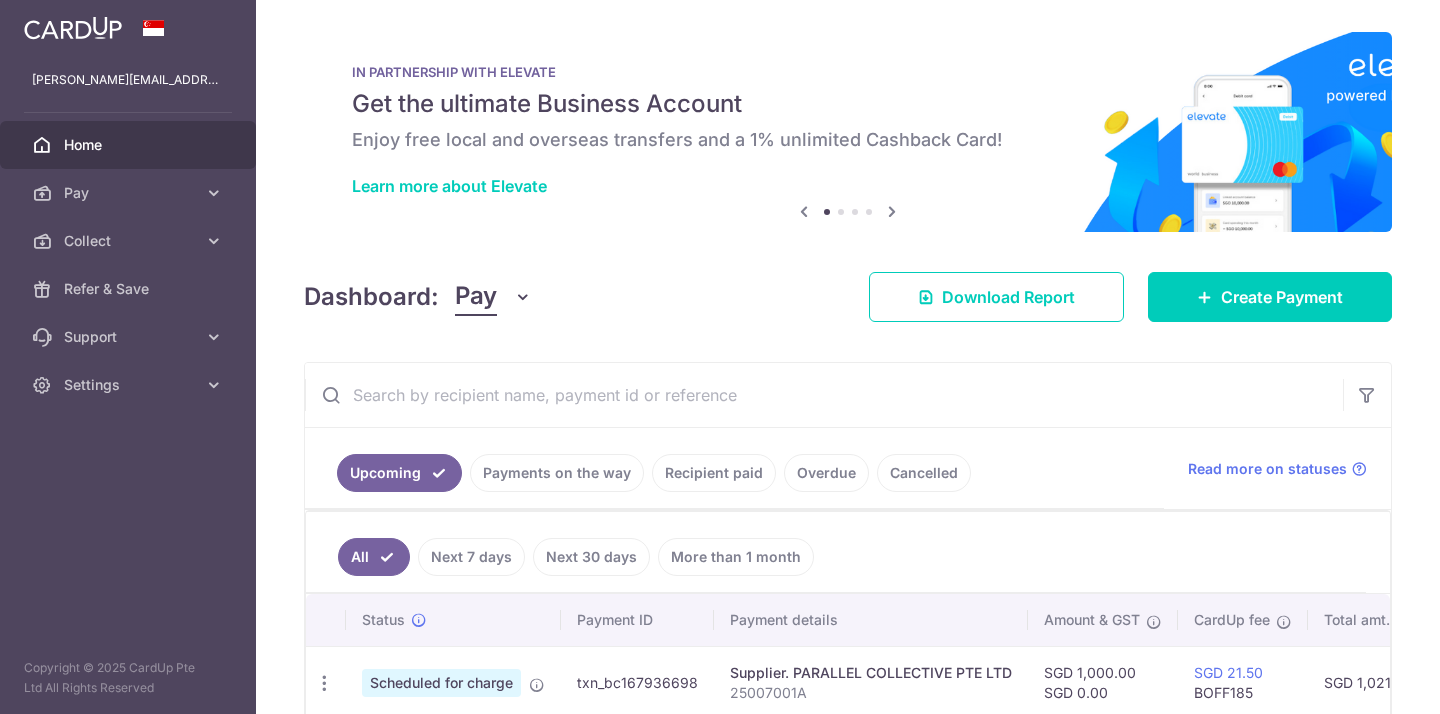 scroll, scrollTop: 0, scrollLeft: 0, axis: both 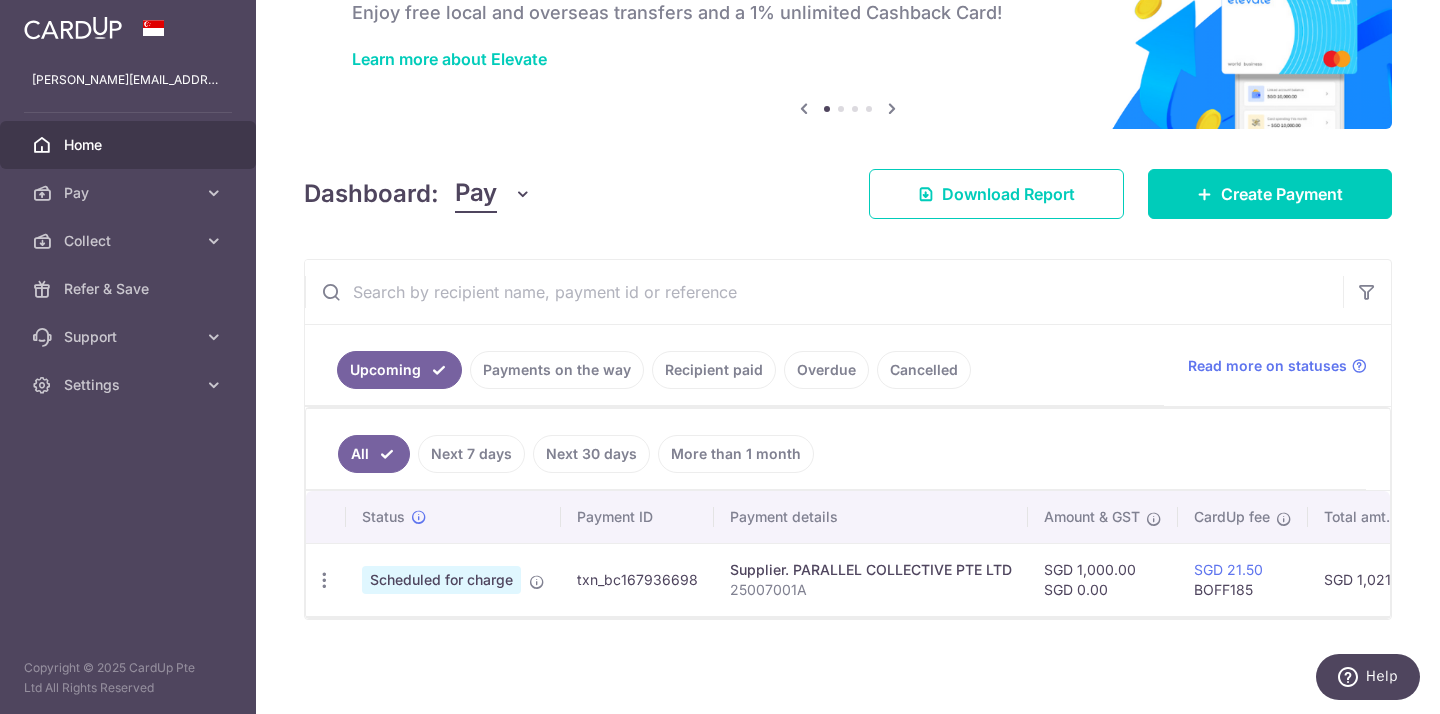 drag, startPoint x: 699, startPoint y: 580, endPoint x: 551, endPoint y: 580, distance: 148 